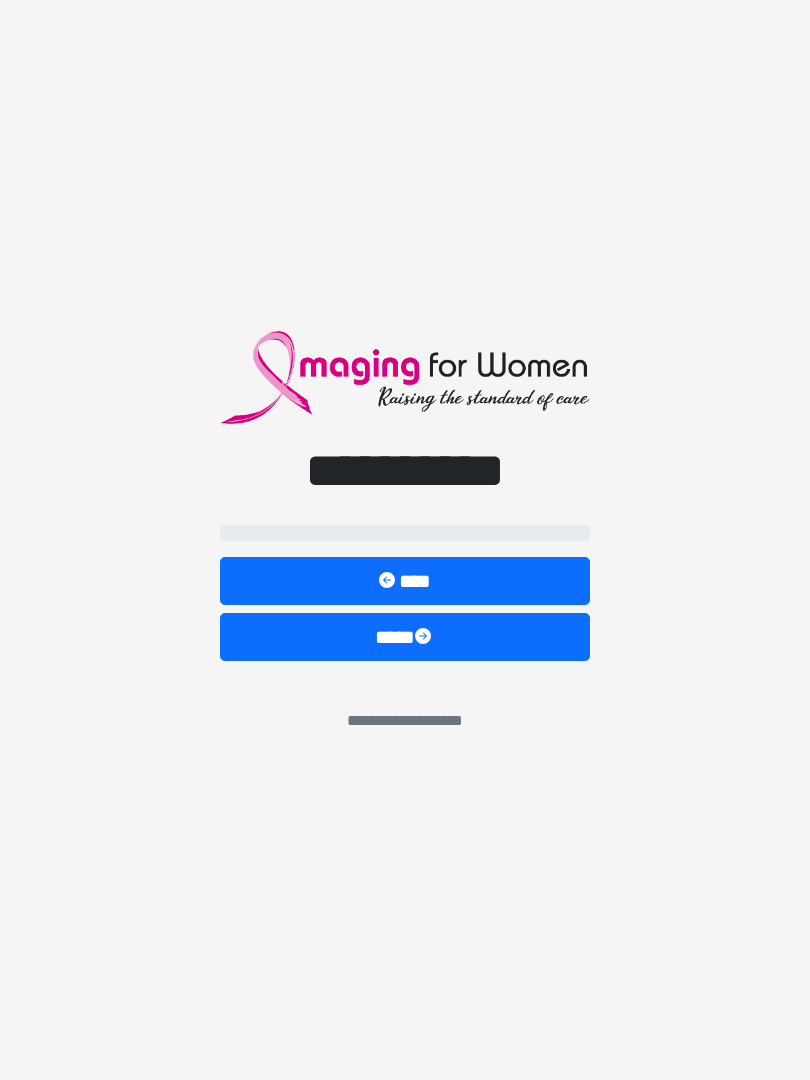 scroll, scrollTop: 5, scrollLeft: 0, axis: vertical 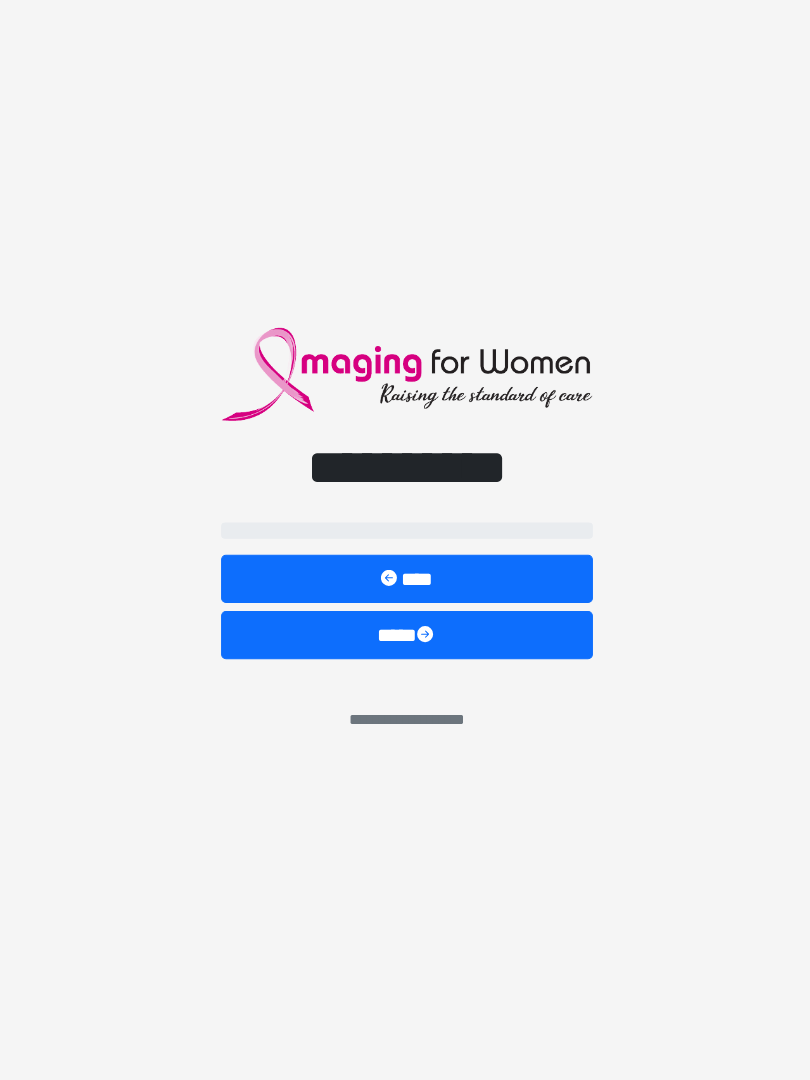 select on "**" 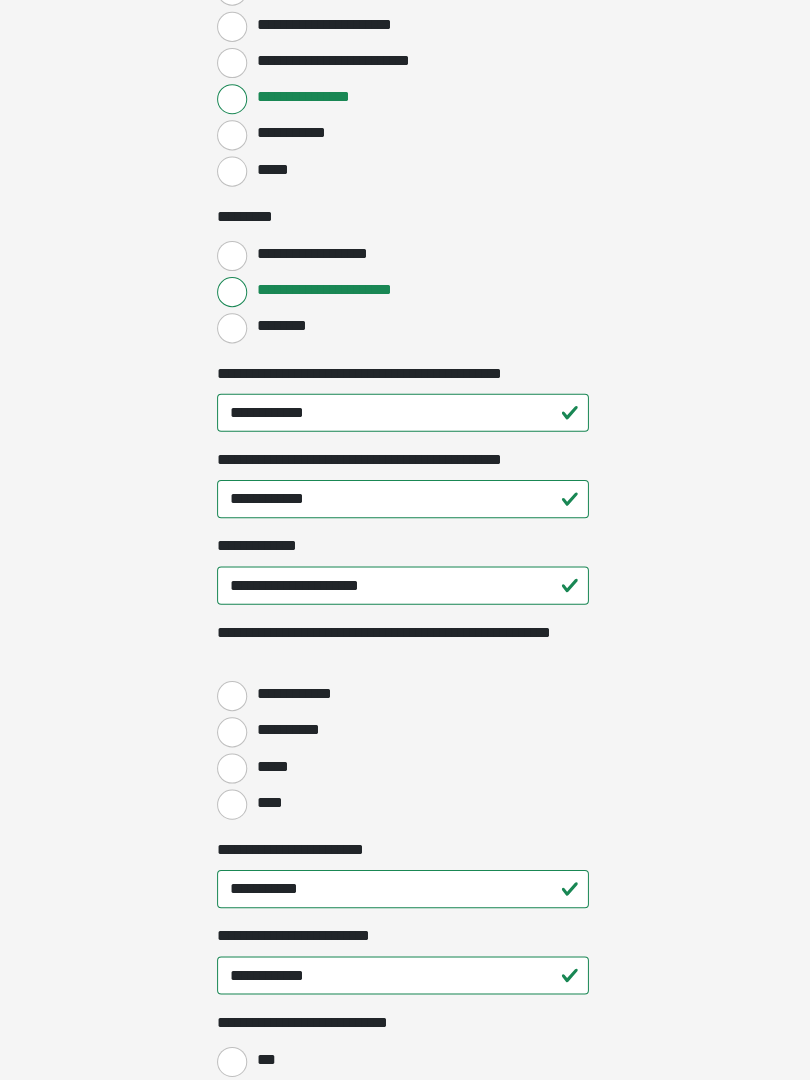 scroll, scrollTop: 2154, scrollLeft: 0, axis: vertical 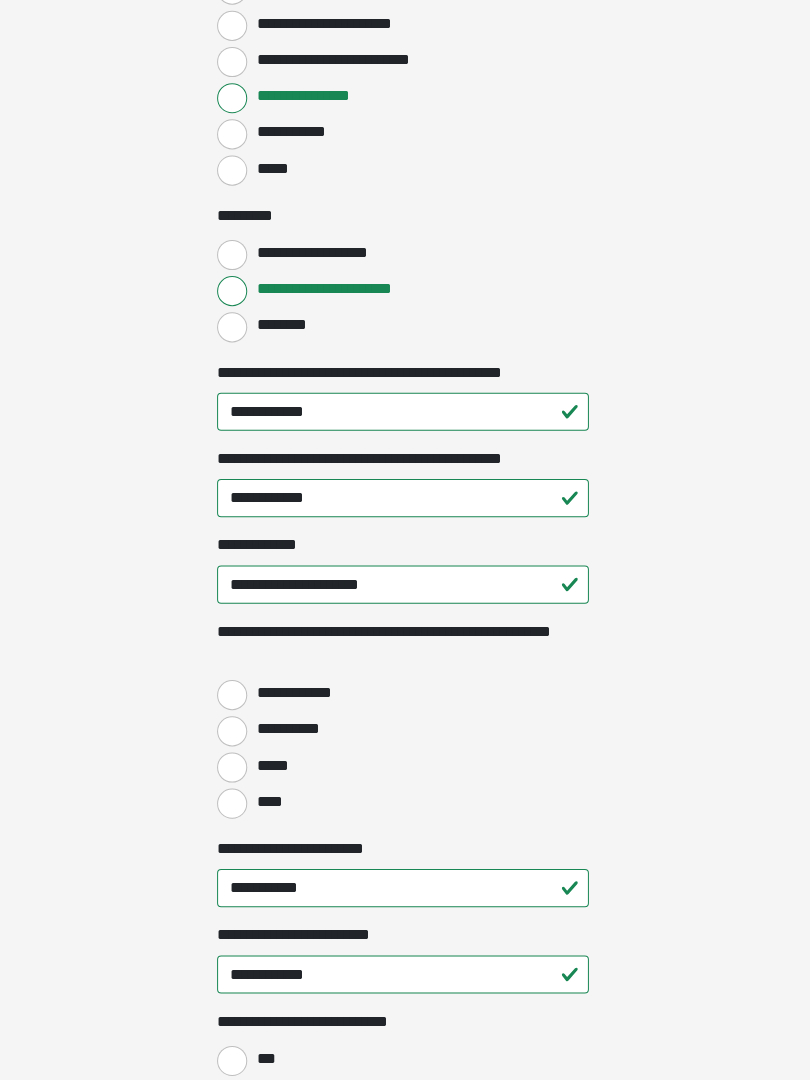 click on "****" at bounding box center (235, 805) 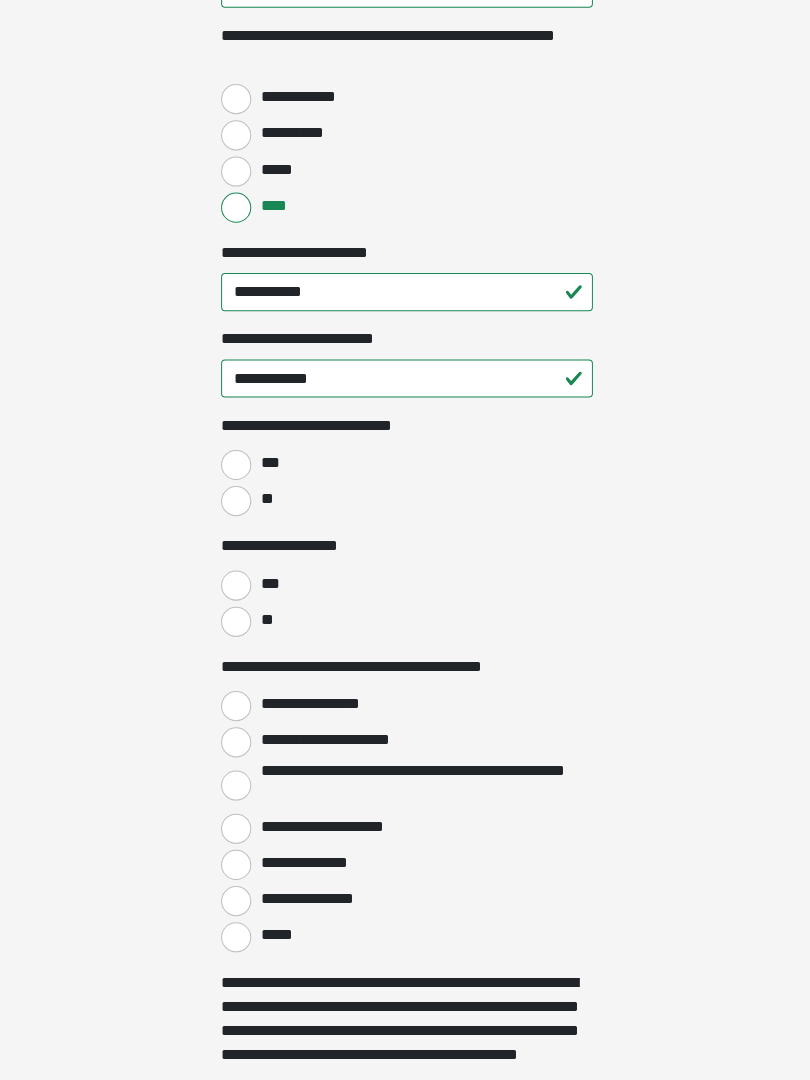 scroll, scrollTop: 2749, scrollLeft: 0, axis: vertical 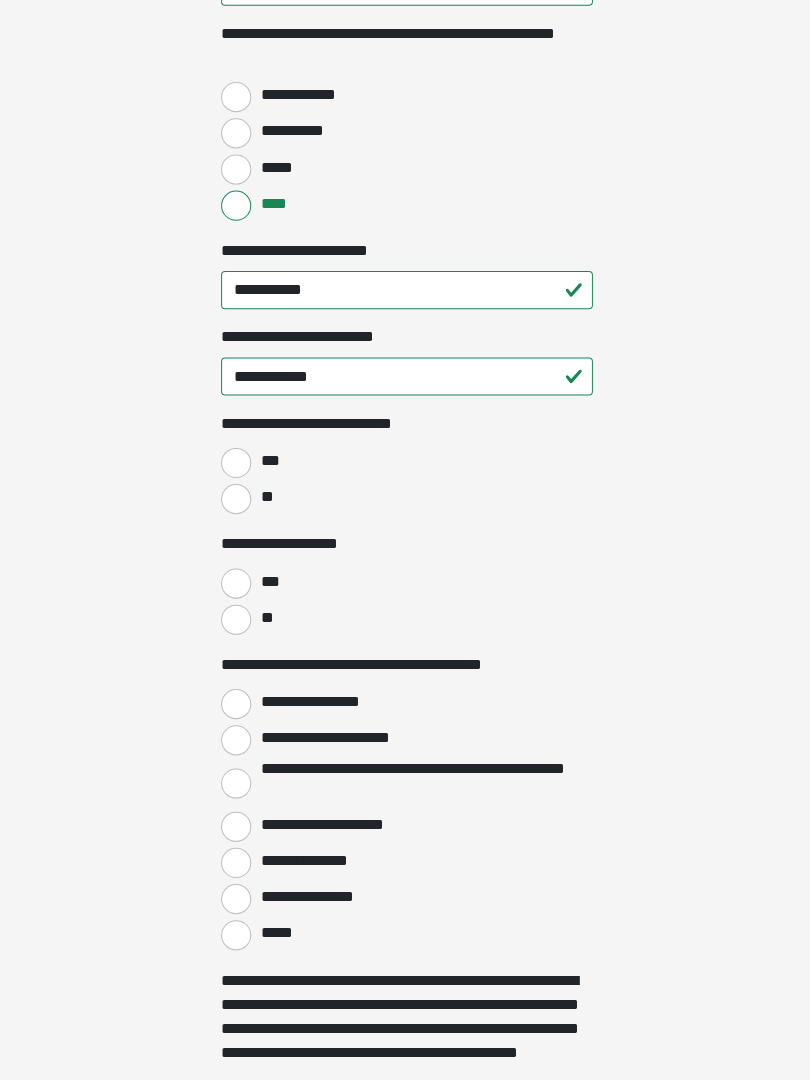 click on "**" at bounding box center (235, 502) 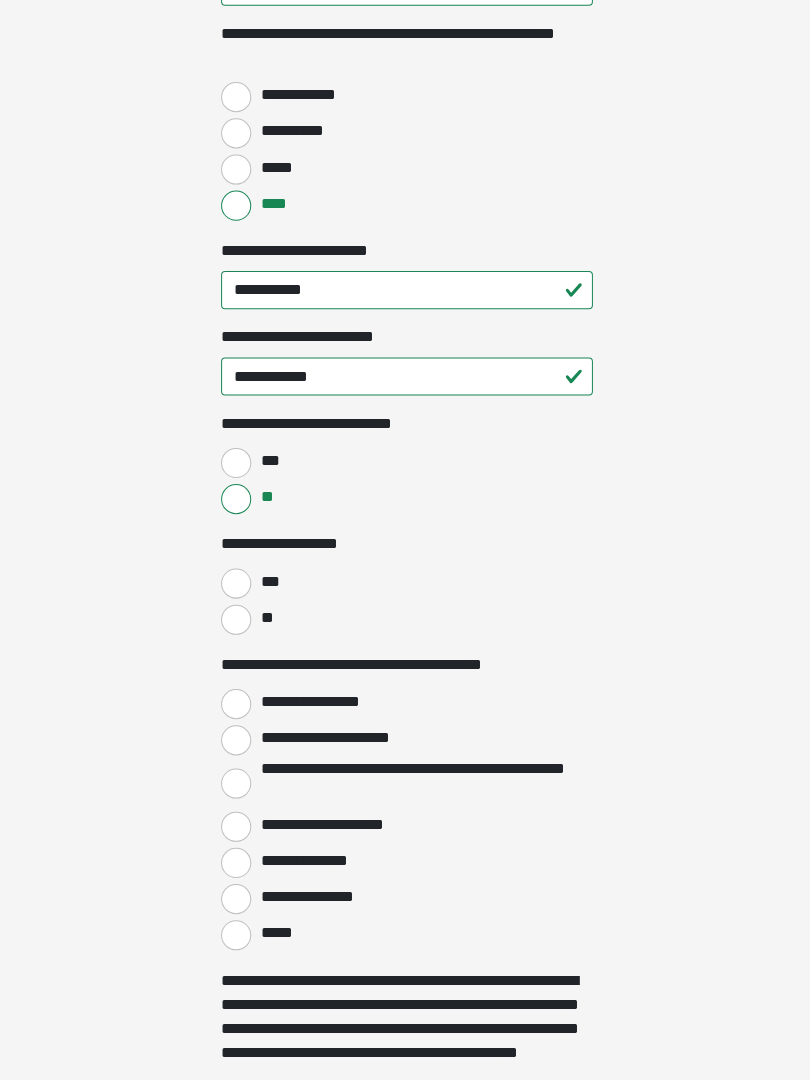 click on "**" at bounding box center [235, 622] 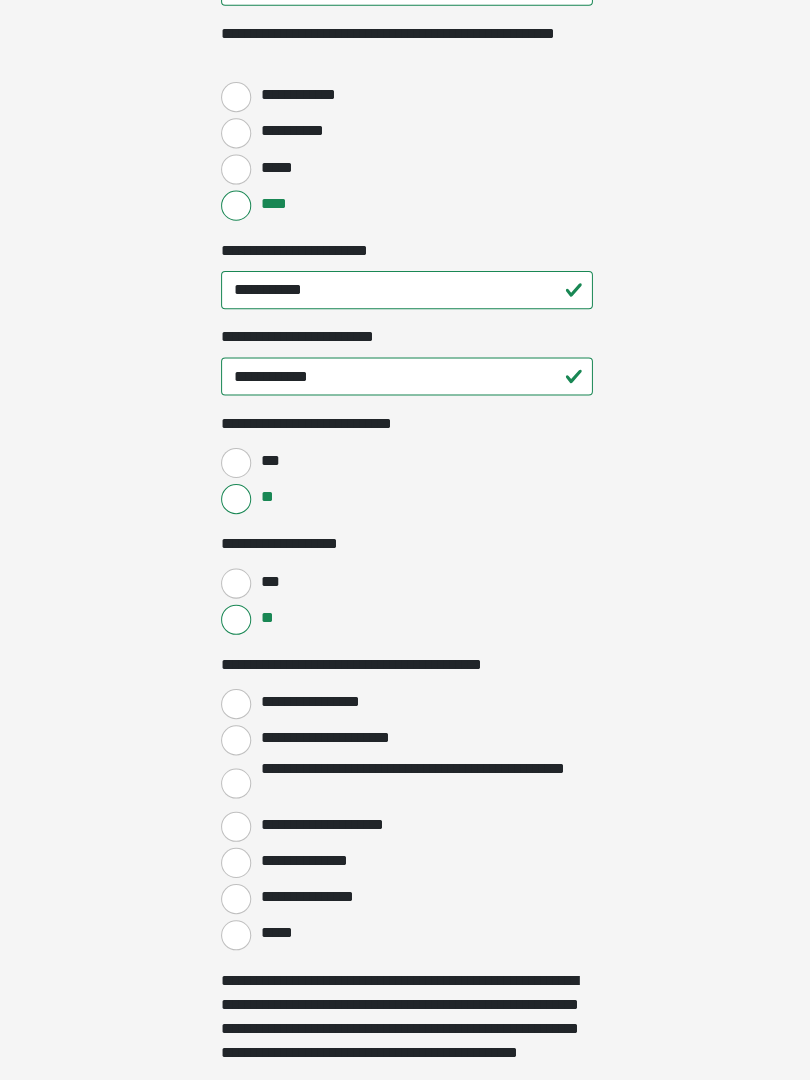 click on "**********" at bounding box center (235, 706) 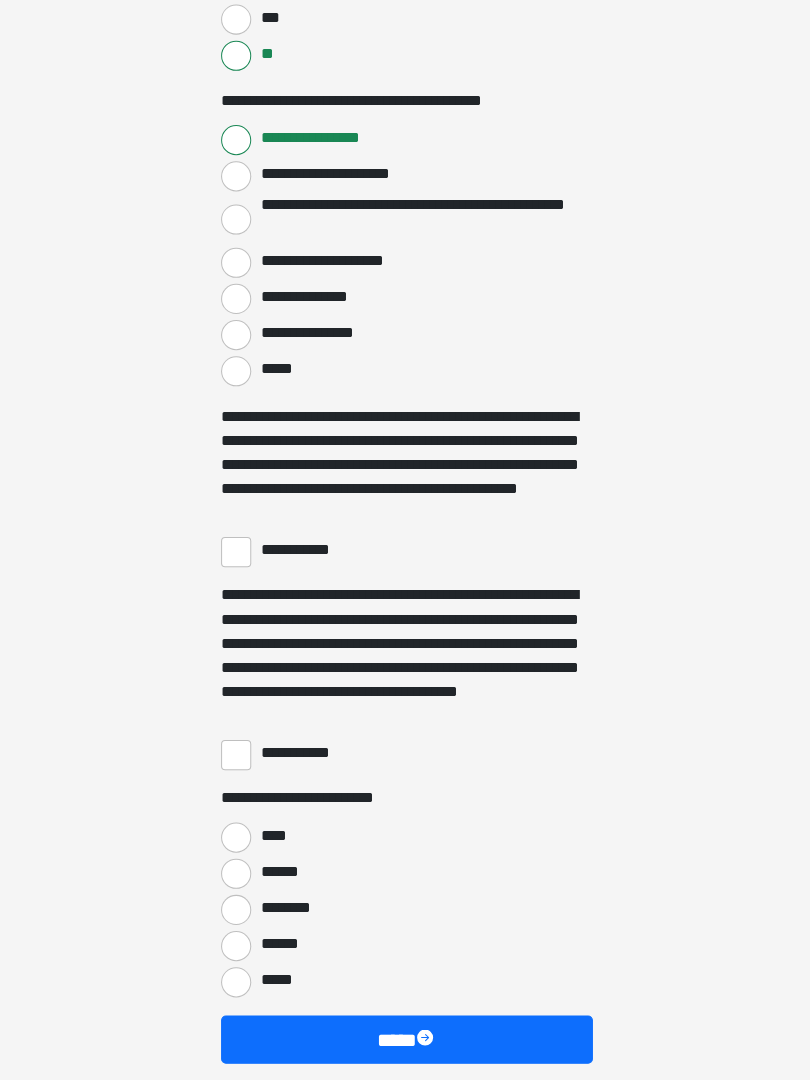 scroll, scrollTop: 3327, scrollLeft: 0, axis: vertical 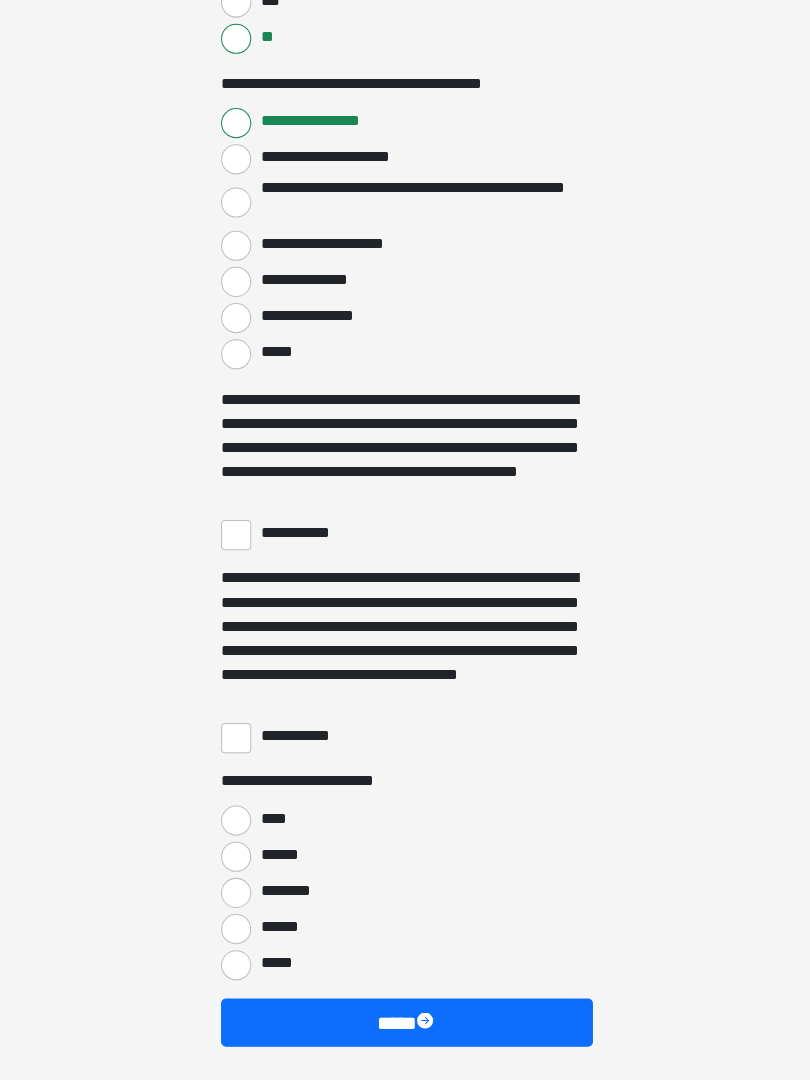 click on "**********" at bounding box center [235, 538] 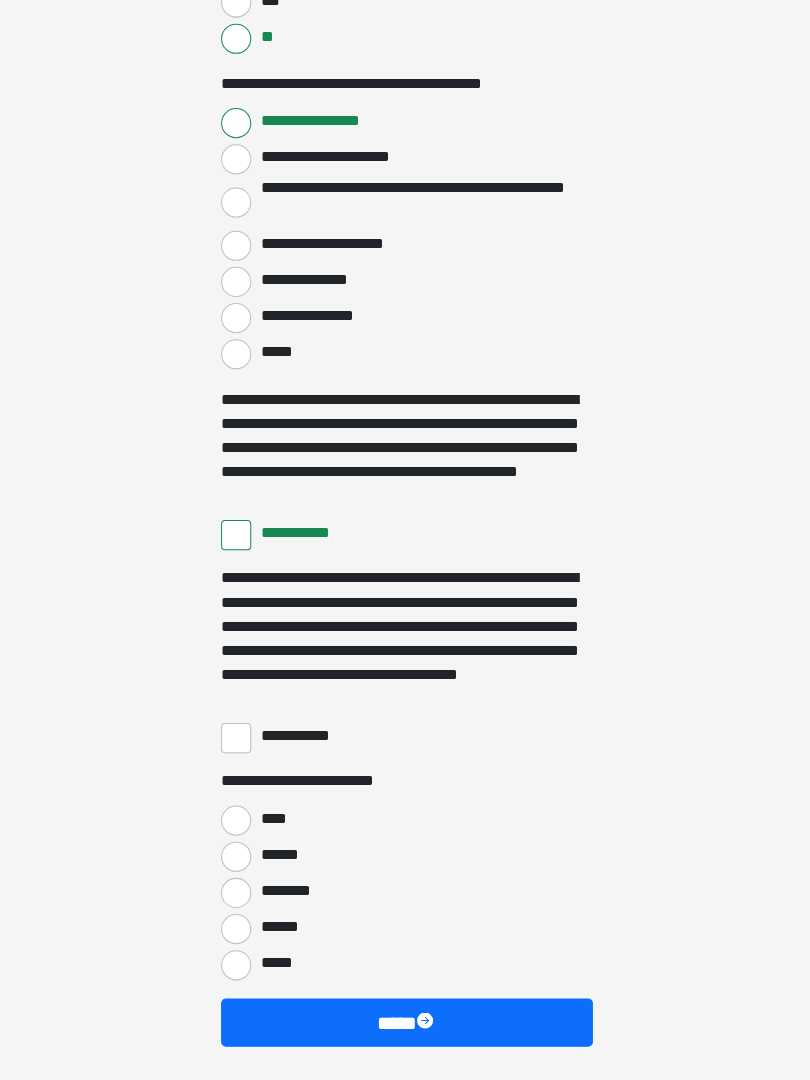 scroll, scrollTop: 3328, scrollLeft: 0, axis: vertical 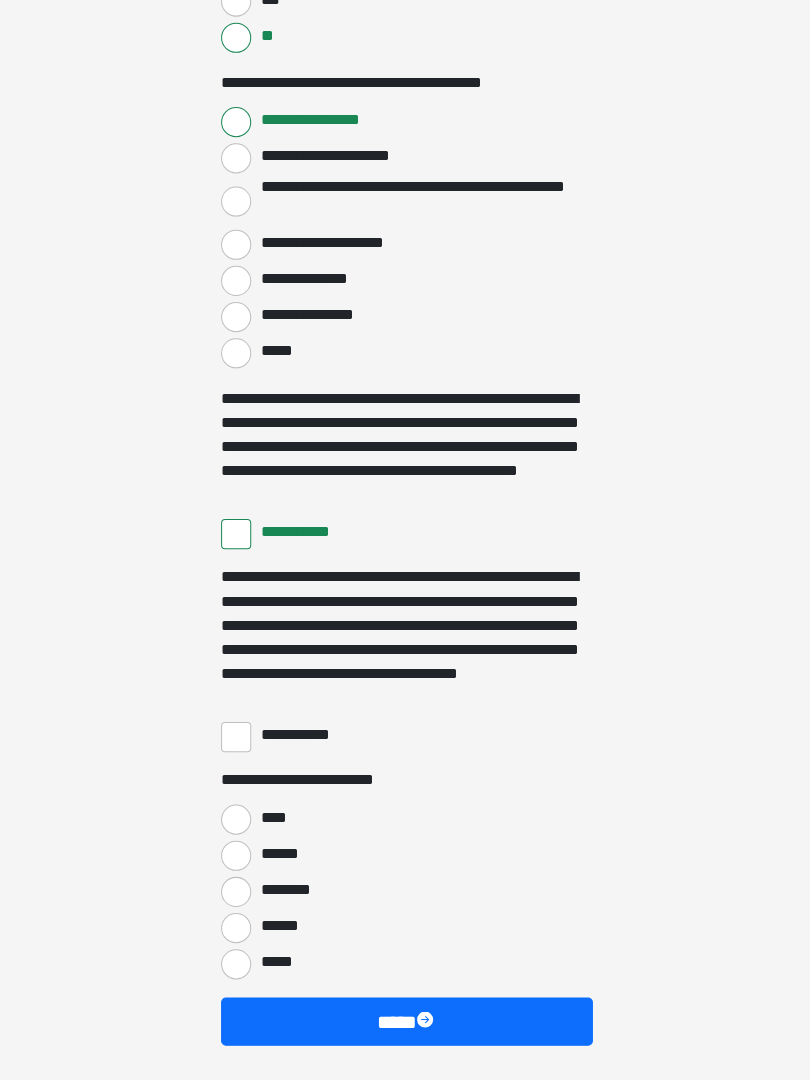 click on "**********" at bounding box center (235, 739) 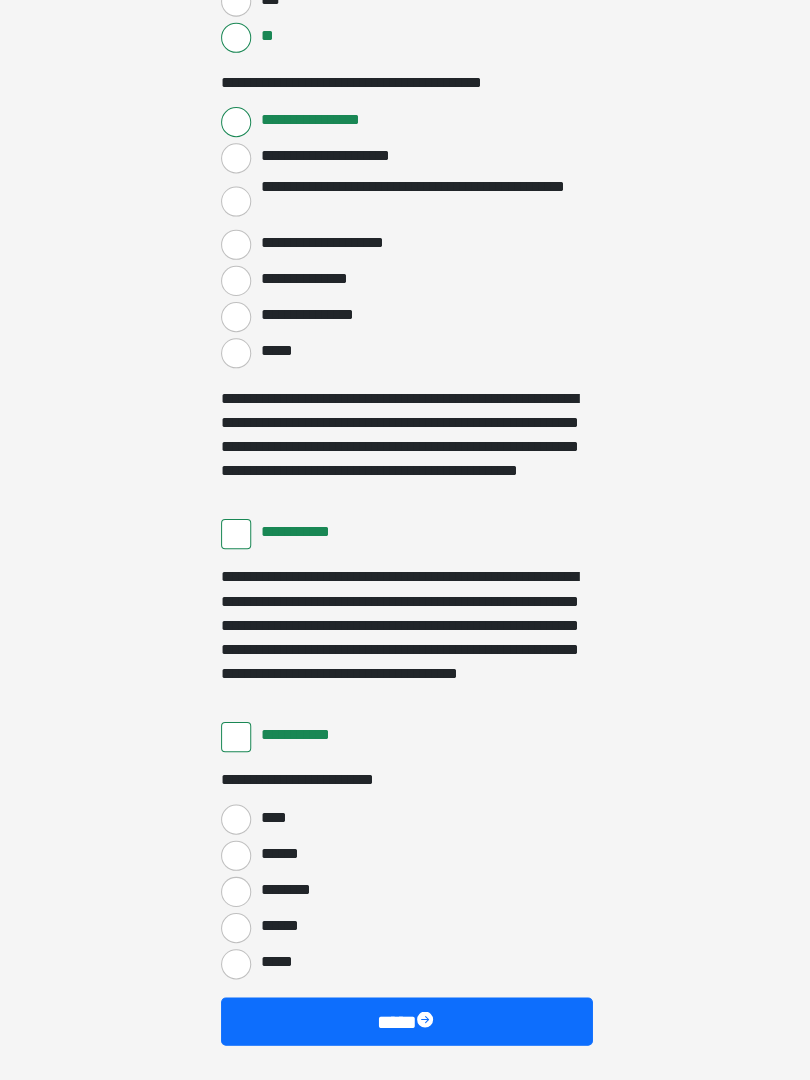 click on "****" at bounding box center (235, 821) 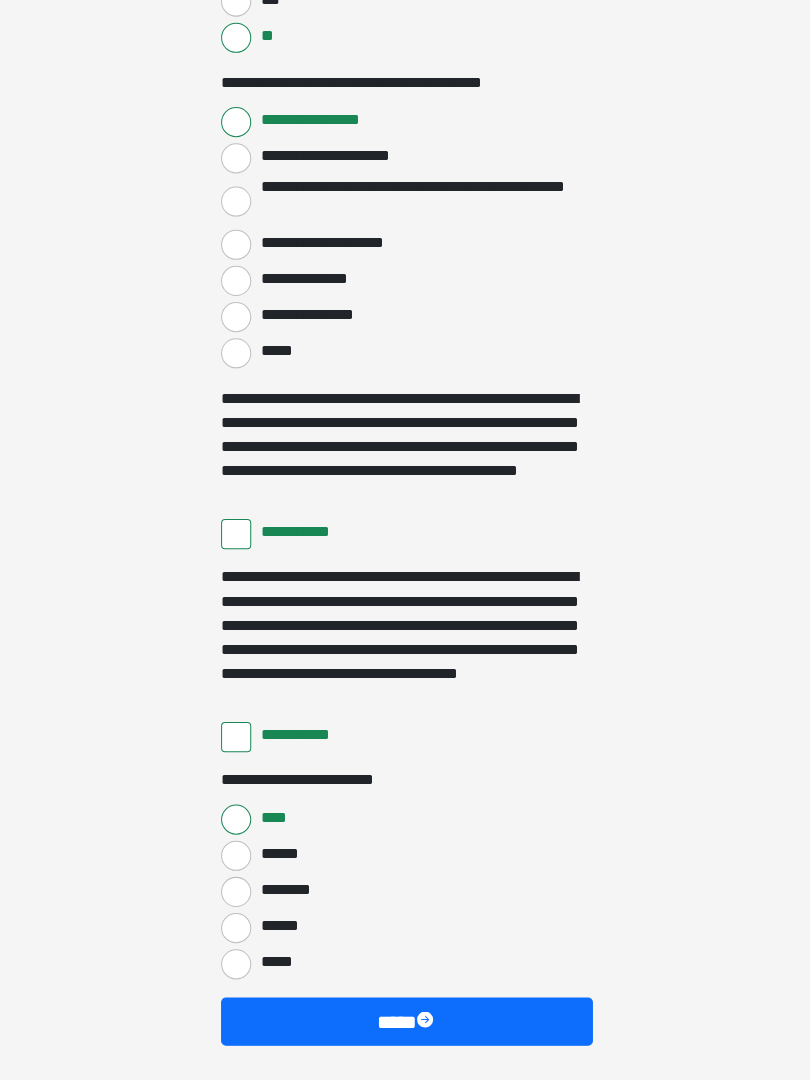 click on "****" at bounding box center [405, 1022] 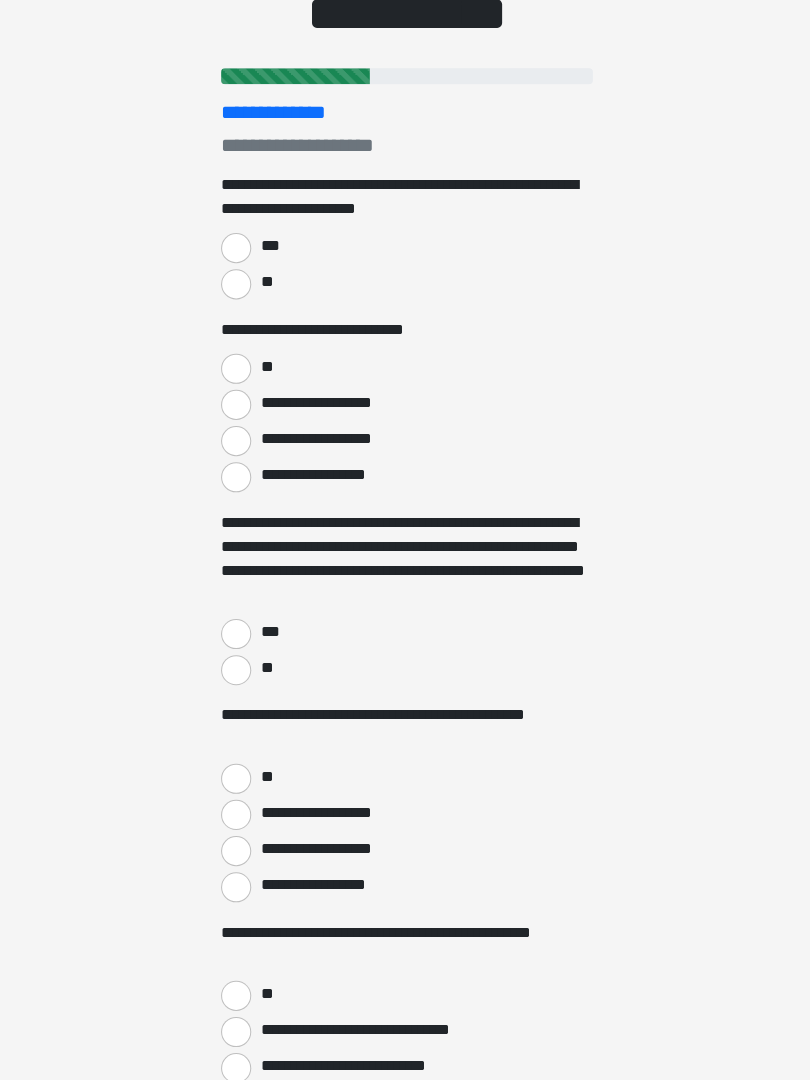 scroll, scrollTop: 0, scrollLeft: 0, axis: both 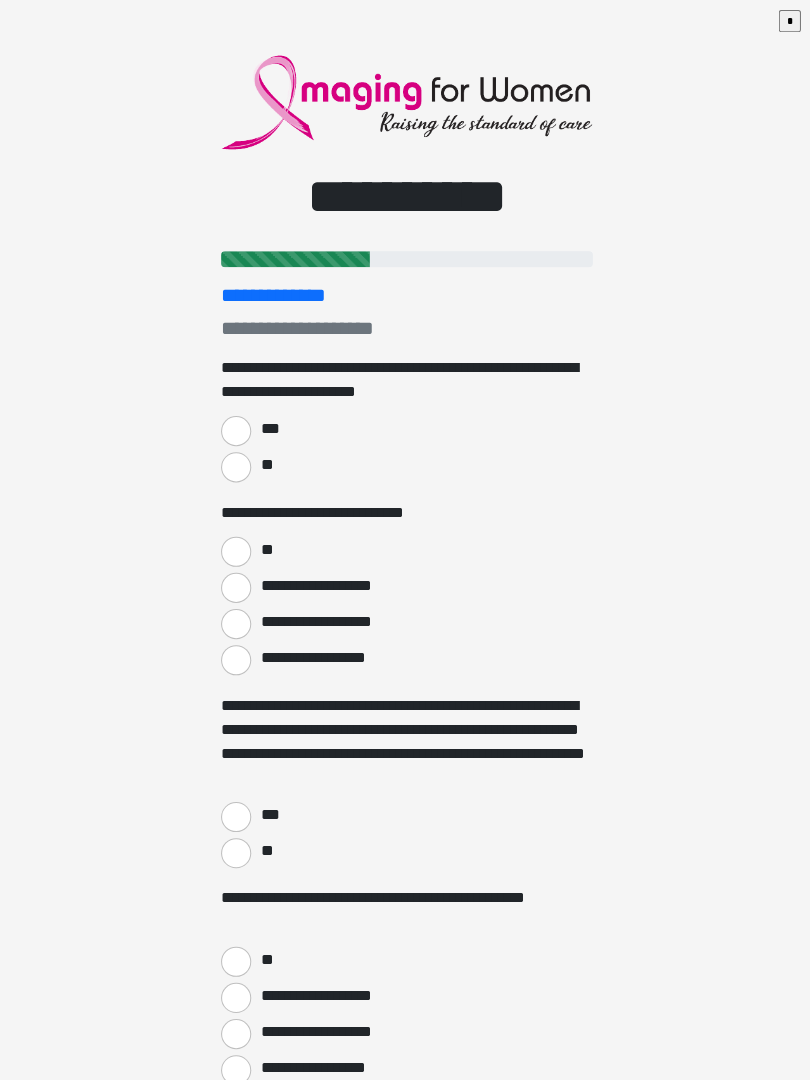 click on "***" at bounding box center [235, 429] 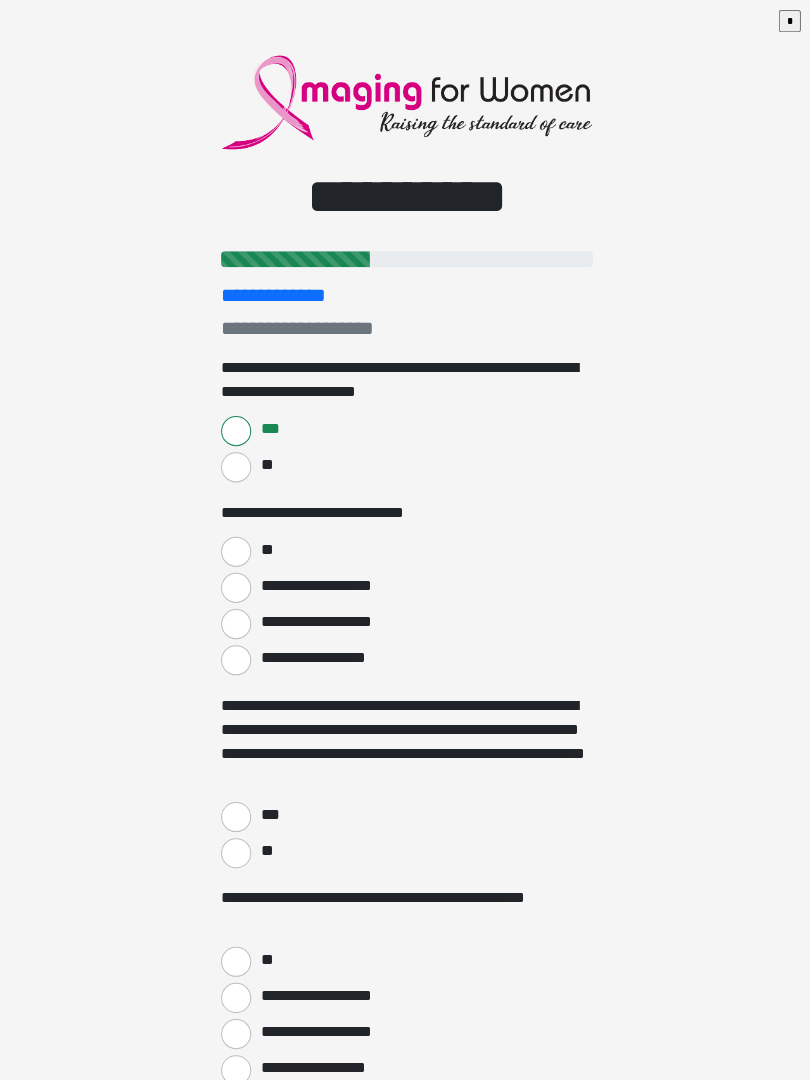 click on "**" at bounding box center (235, 549) 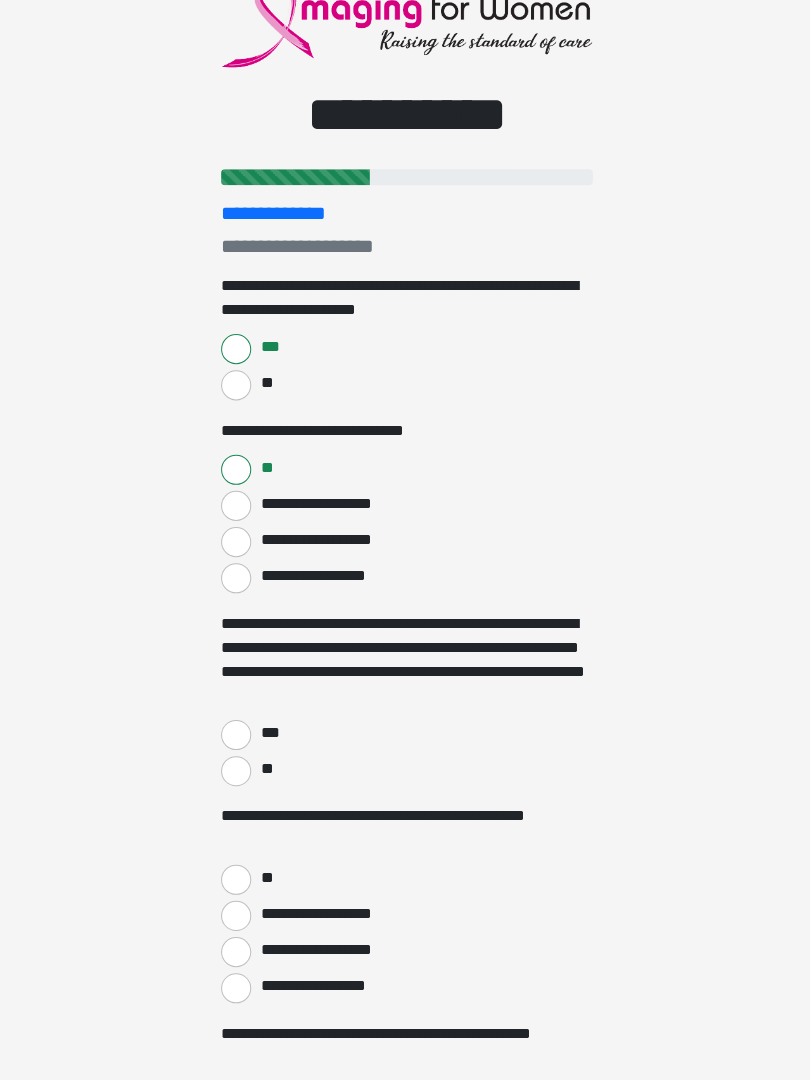 scroll, scrollTop: 96, scrollLeft: 0, axis: vertical 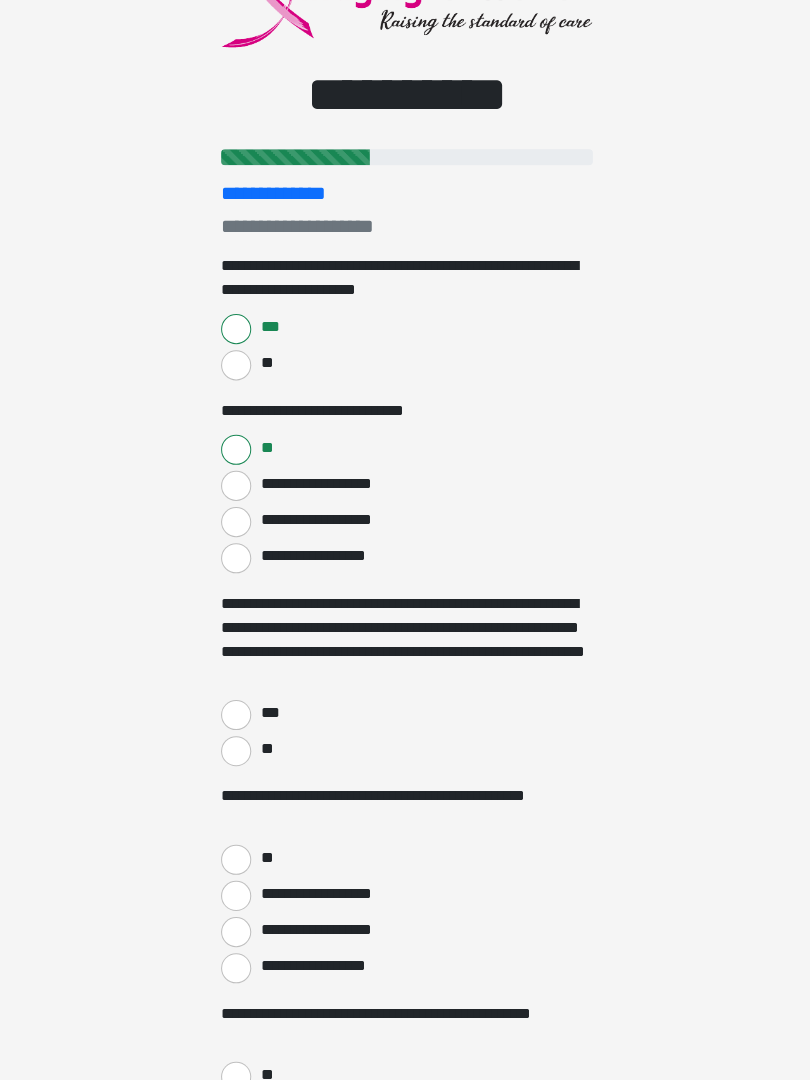 click on "***" at bounding box center (235, 717) 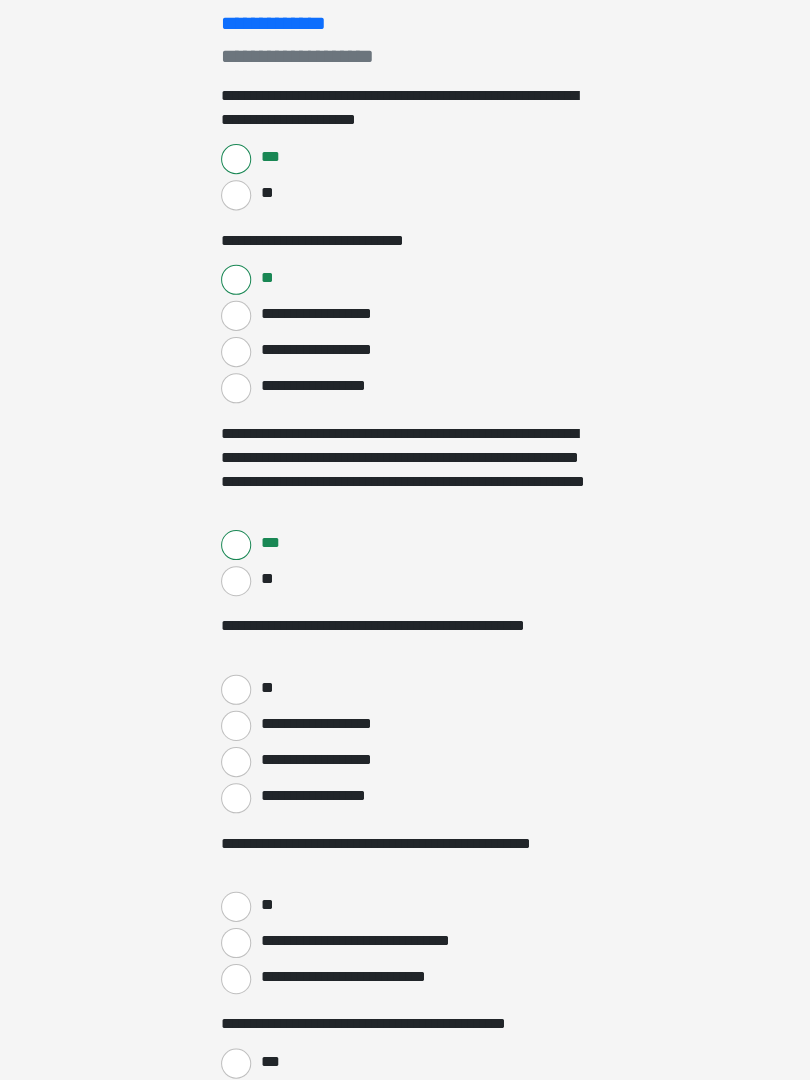 click on "**" at bounding box center [235, 691] 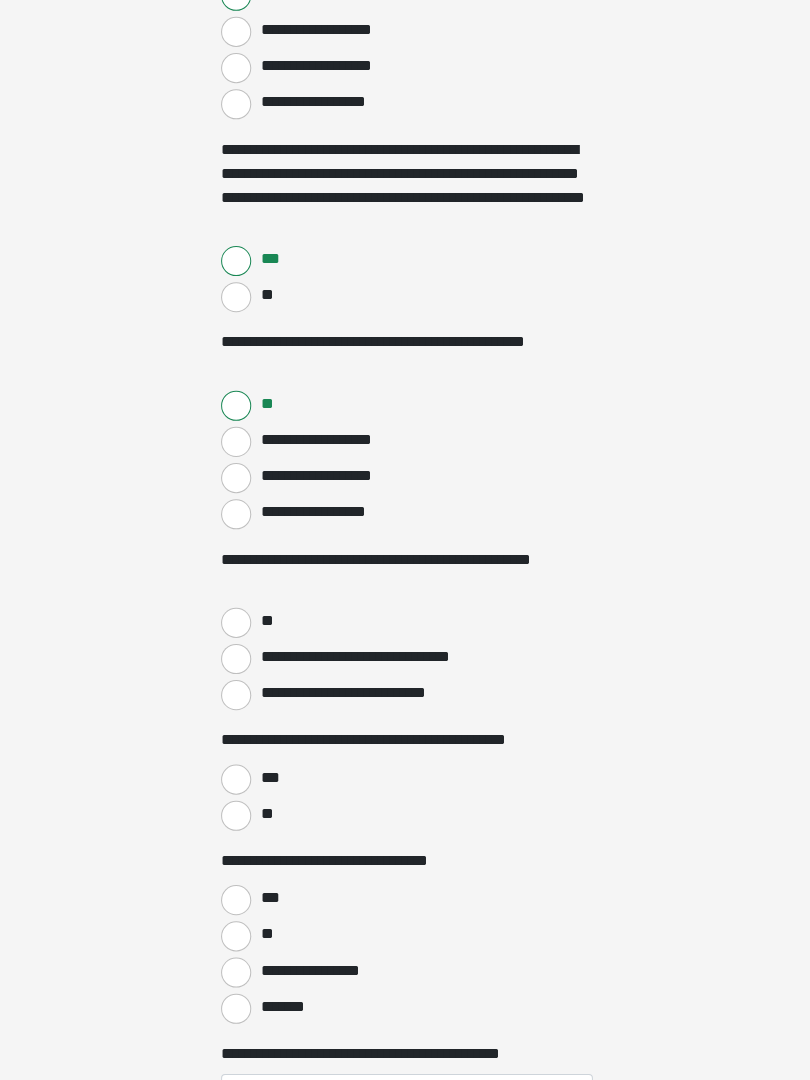 scroll, scrollTop: 550, scrollLeft: 0, axis: vertical 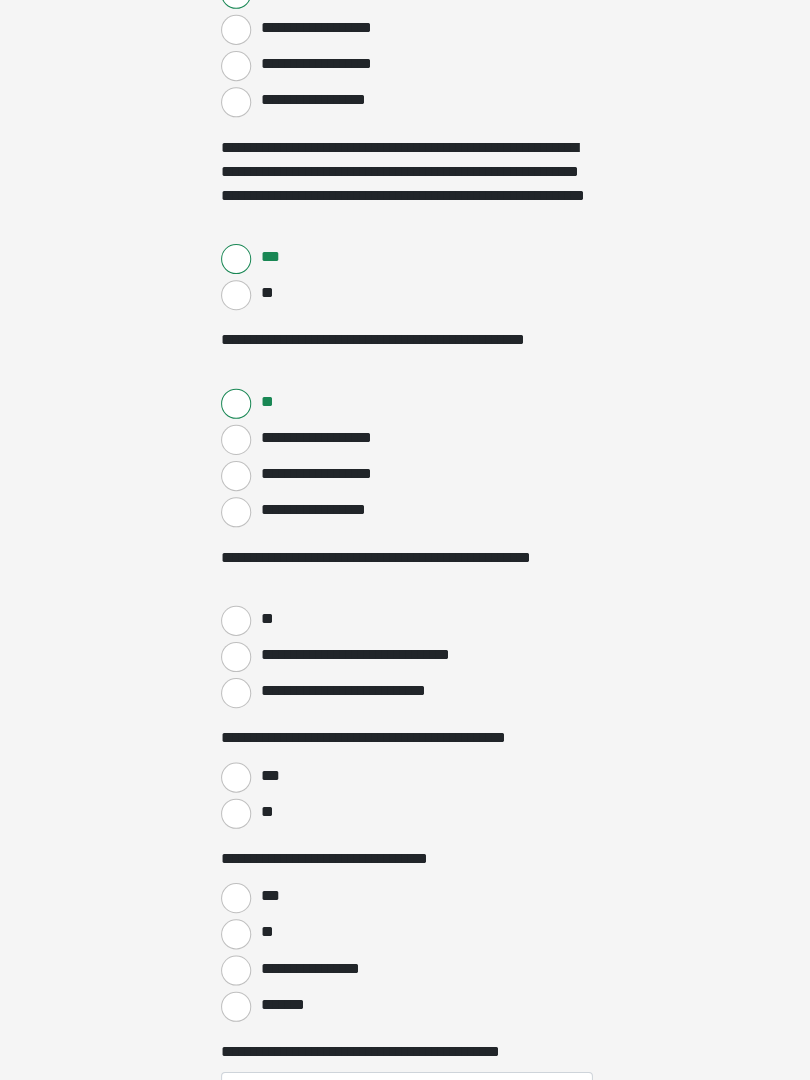 click on "**" at bounding box center (235, 623) 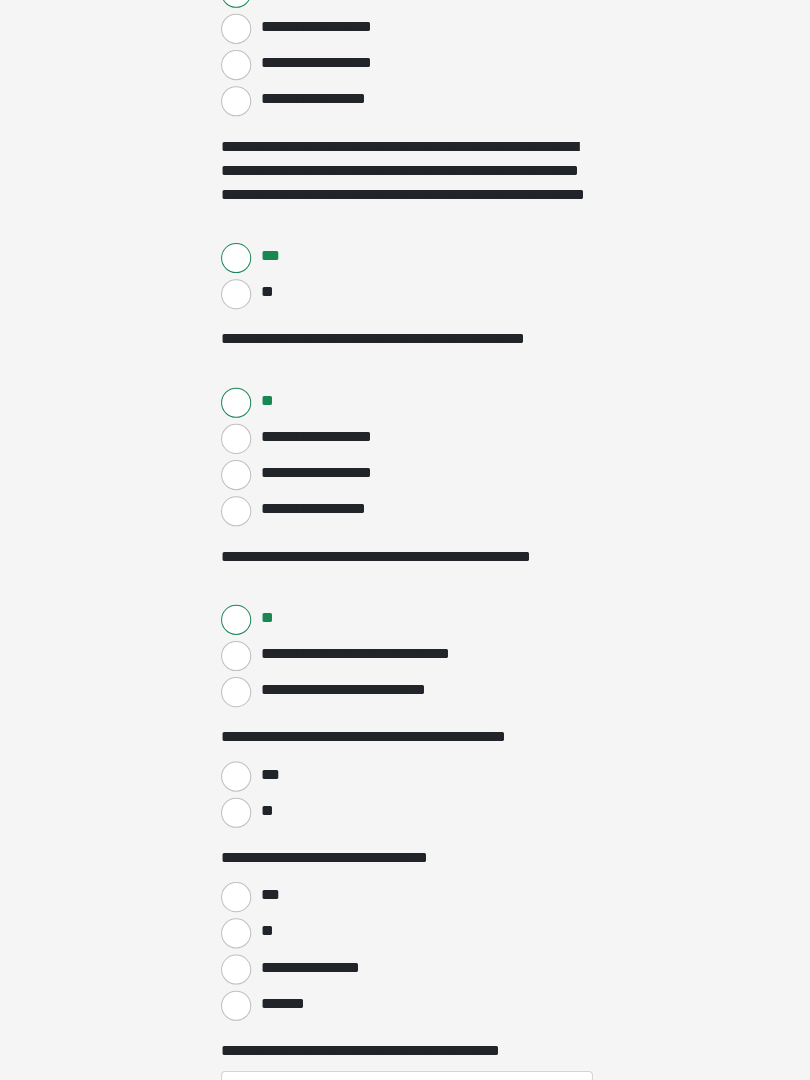 click on "***" at bounding box center (235, 778) 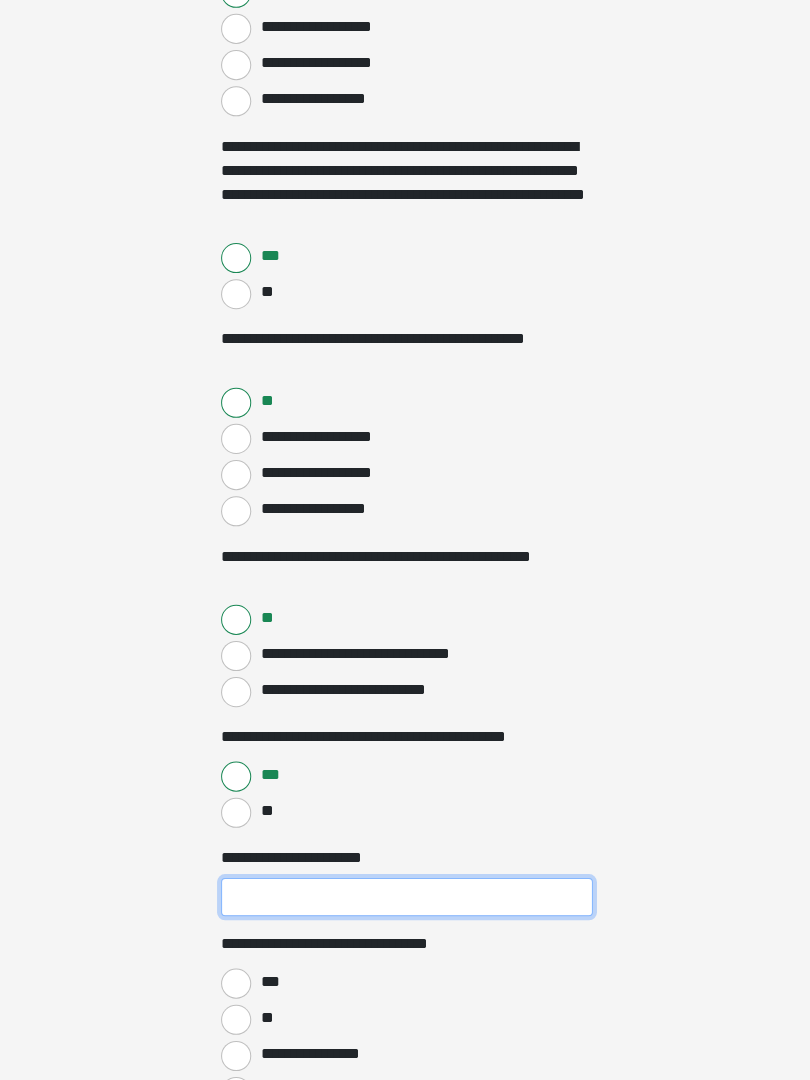 click on "**********" at bounding box center (405, 898) 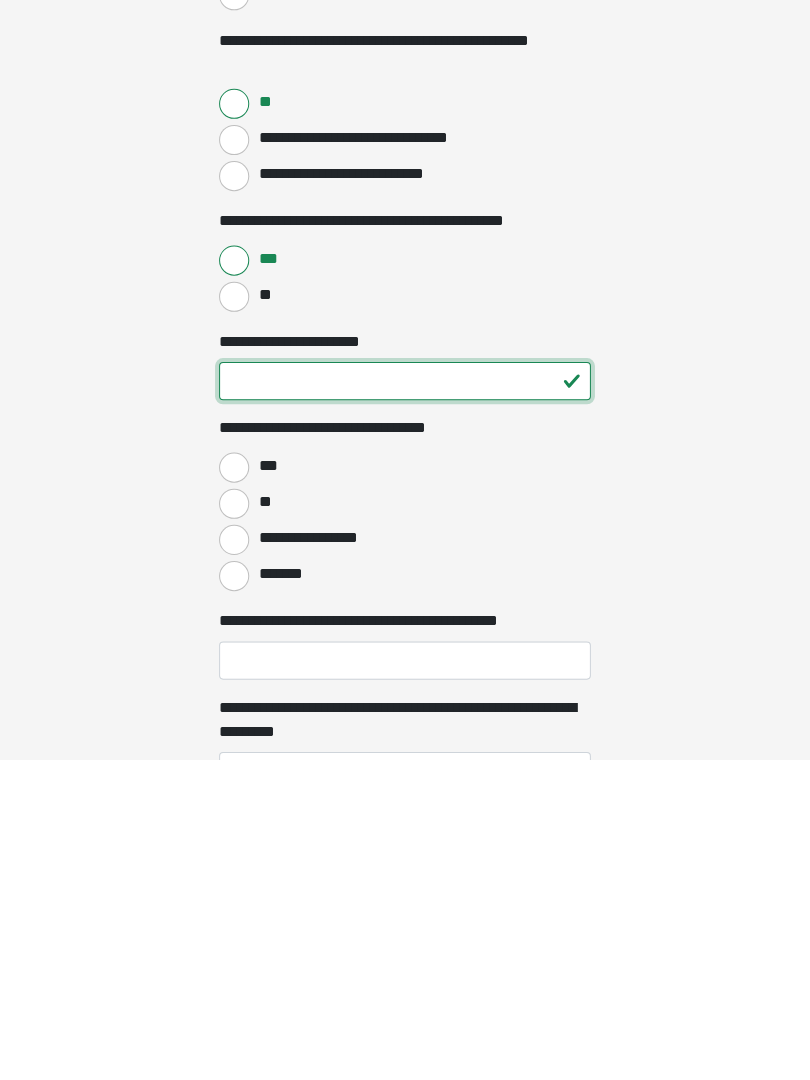 type on "**" 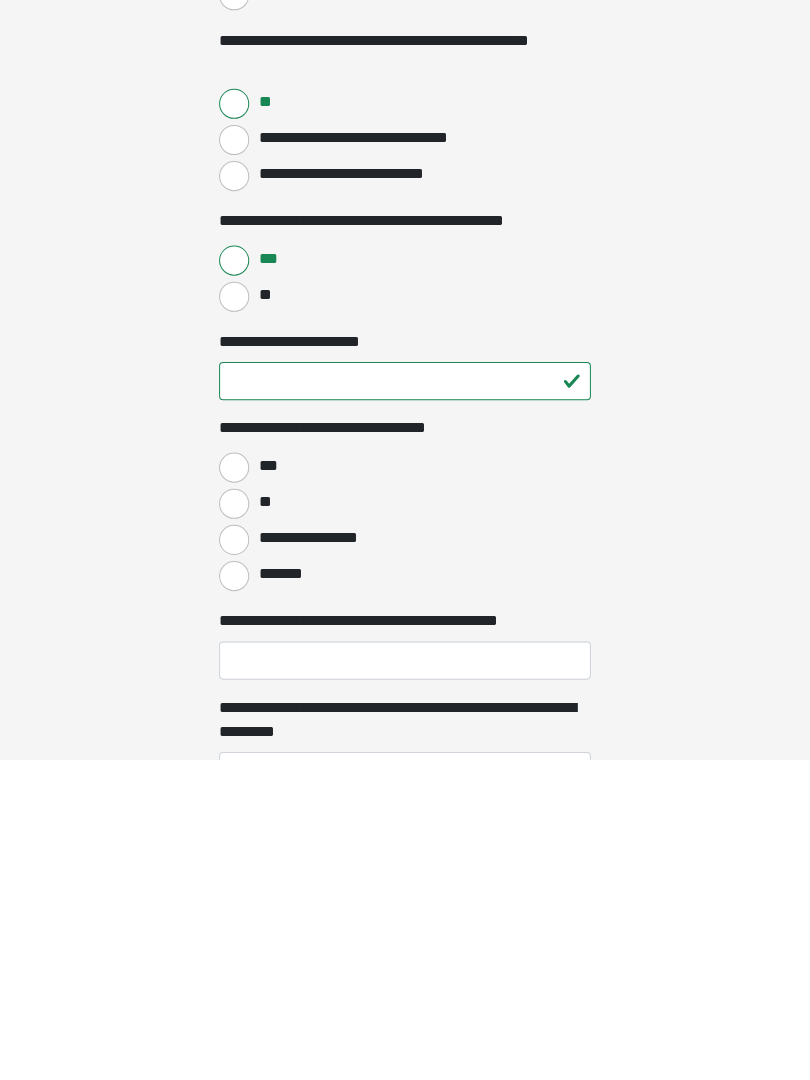 click on "***" at bounding box center [235, 789] 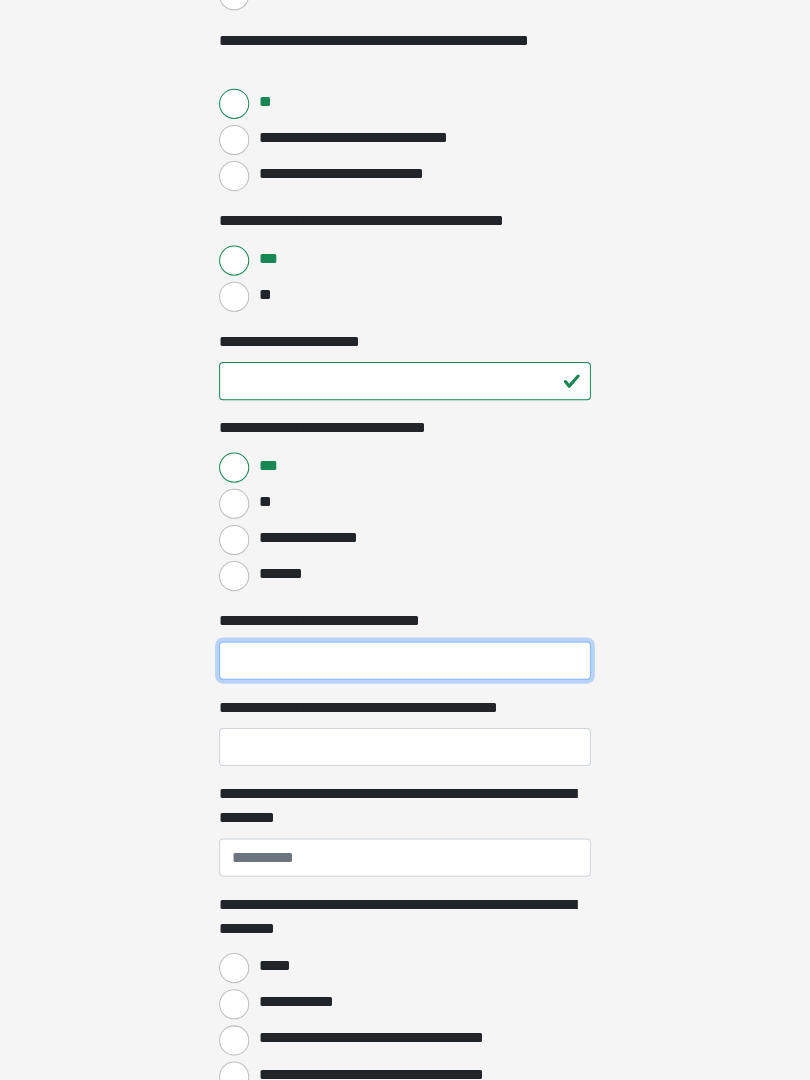 click on "**********" at bounding box center [405, 662] 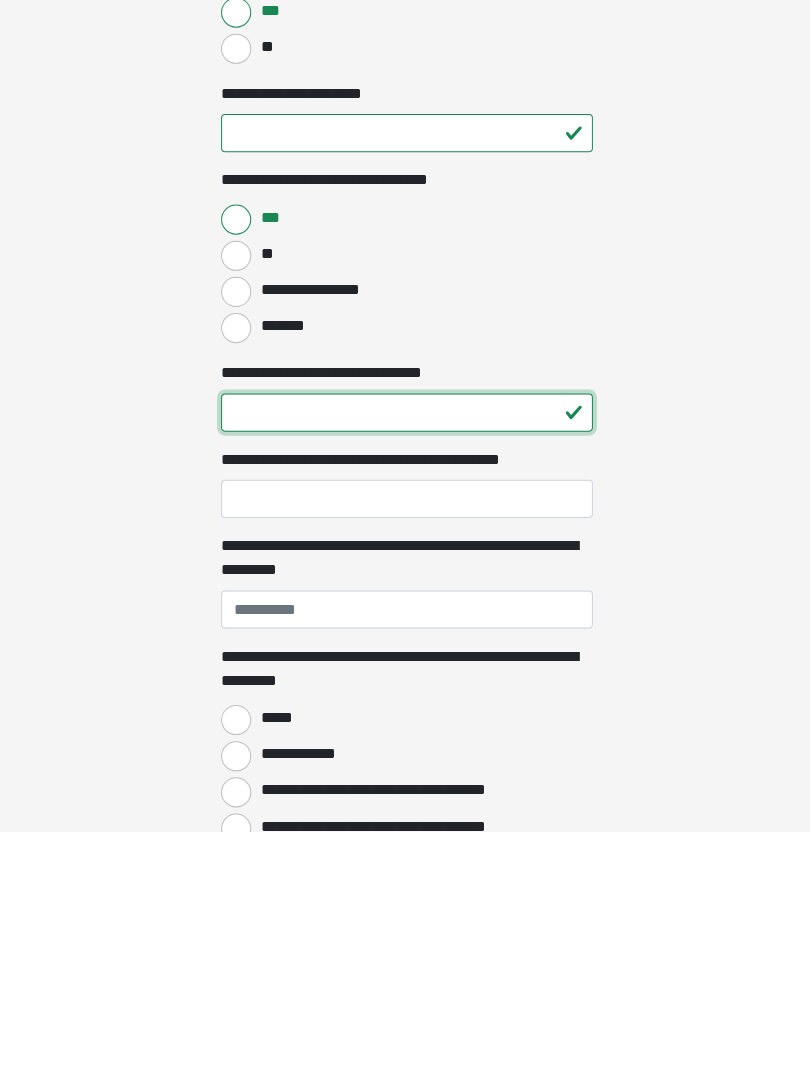 type on "**" 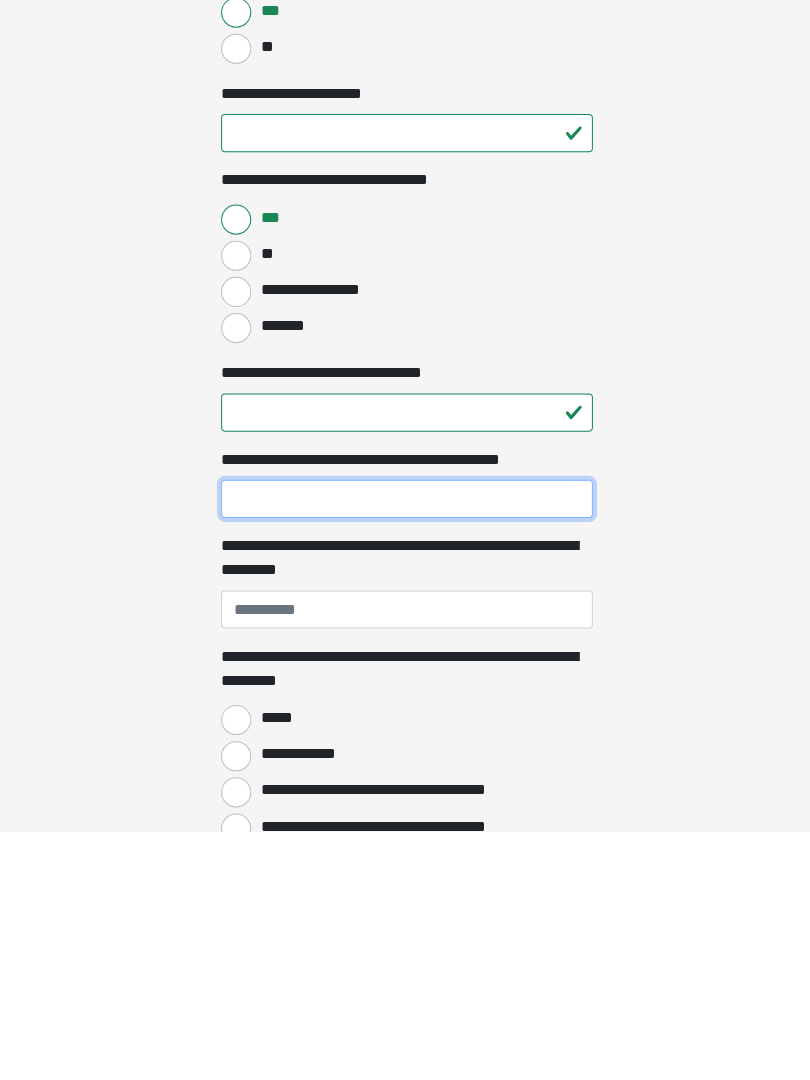 click on "**********" at bounding box center (405, 749) 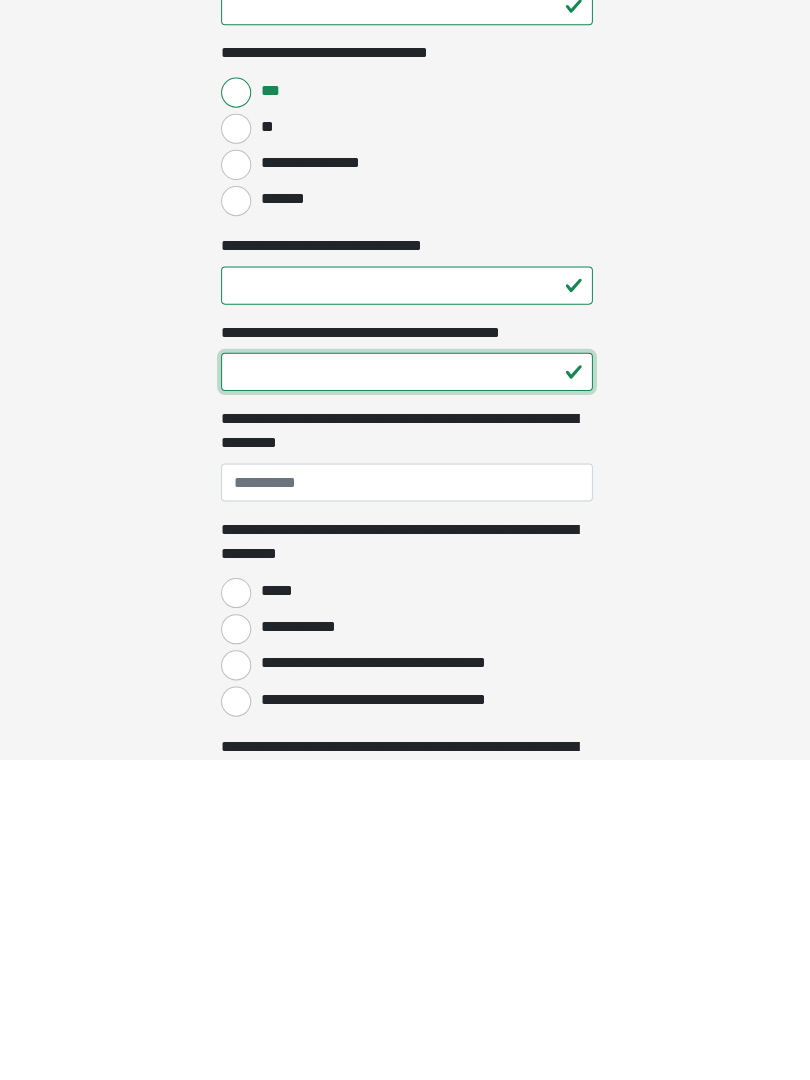 scroll, scrollTop: 1120, scrollLeft: 0, axis: vertical 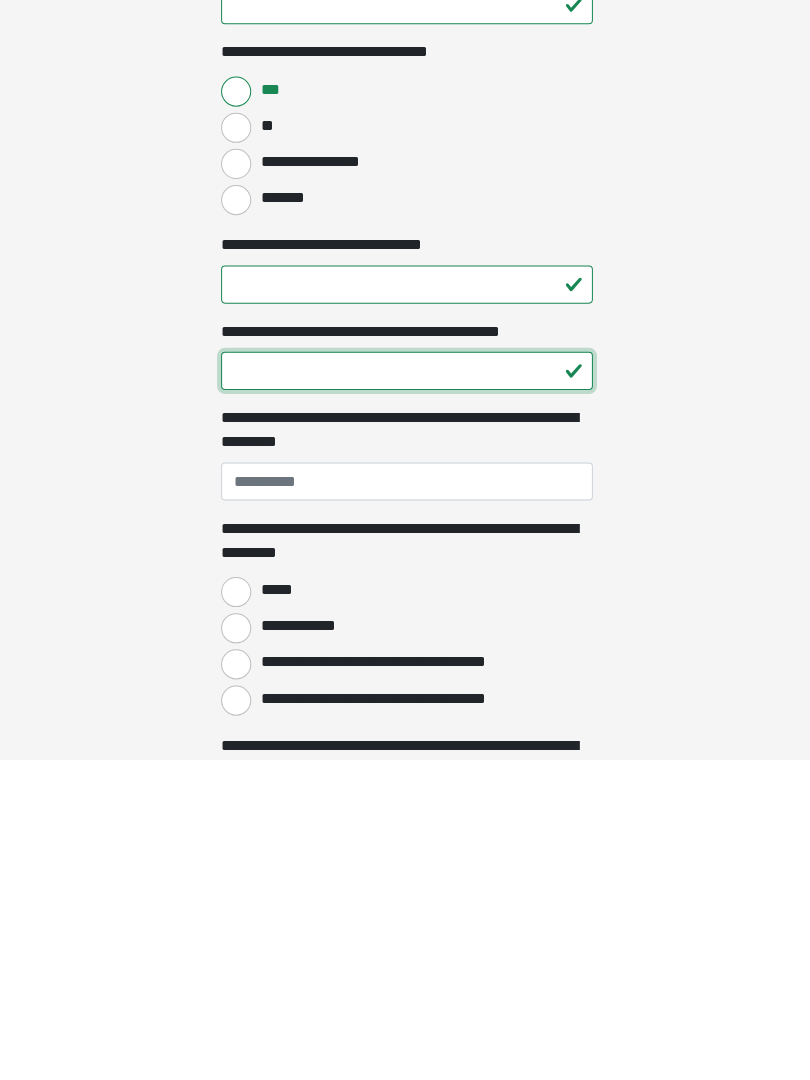 type on "**" 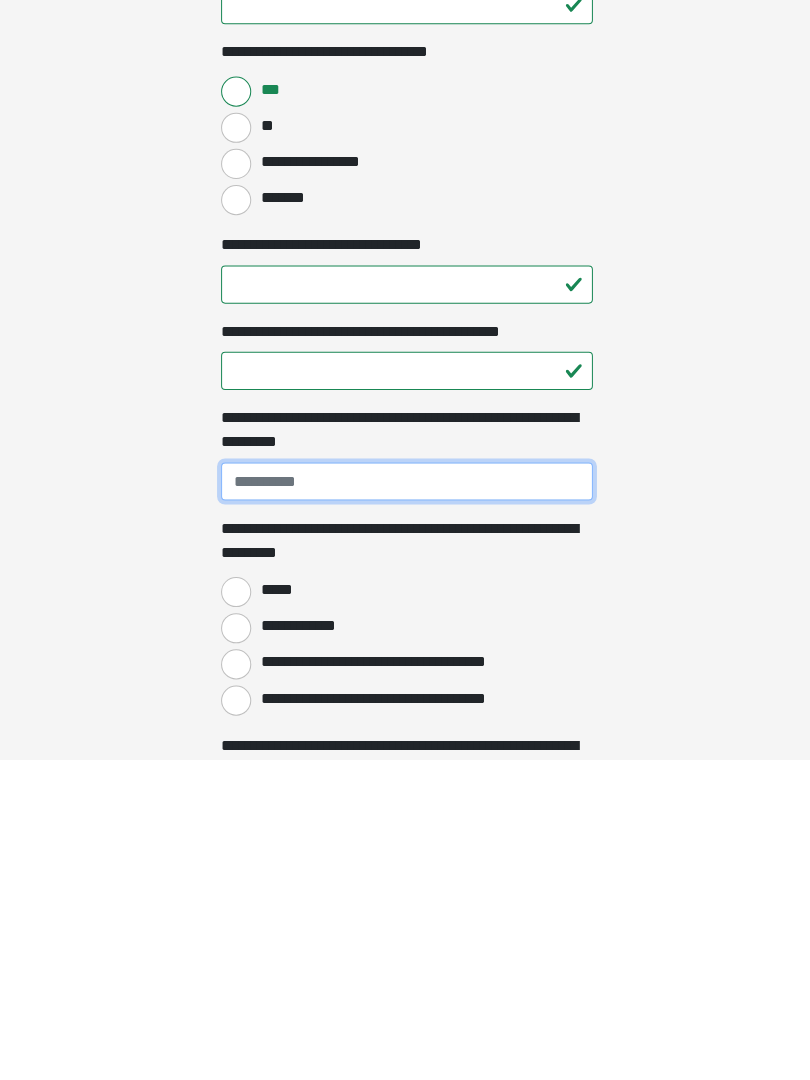 click on "**********" at bounding box center [405, 803] 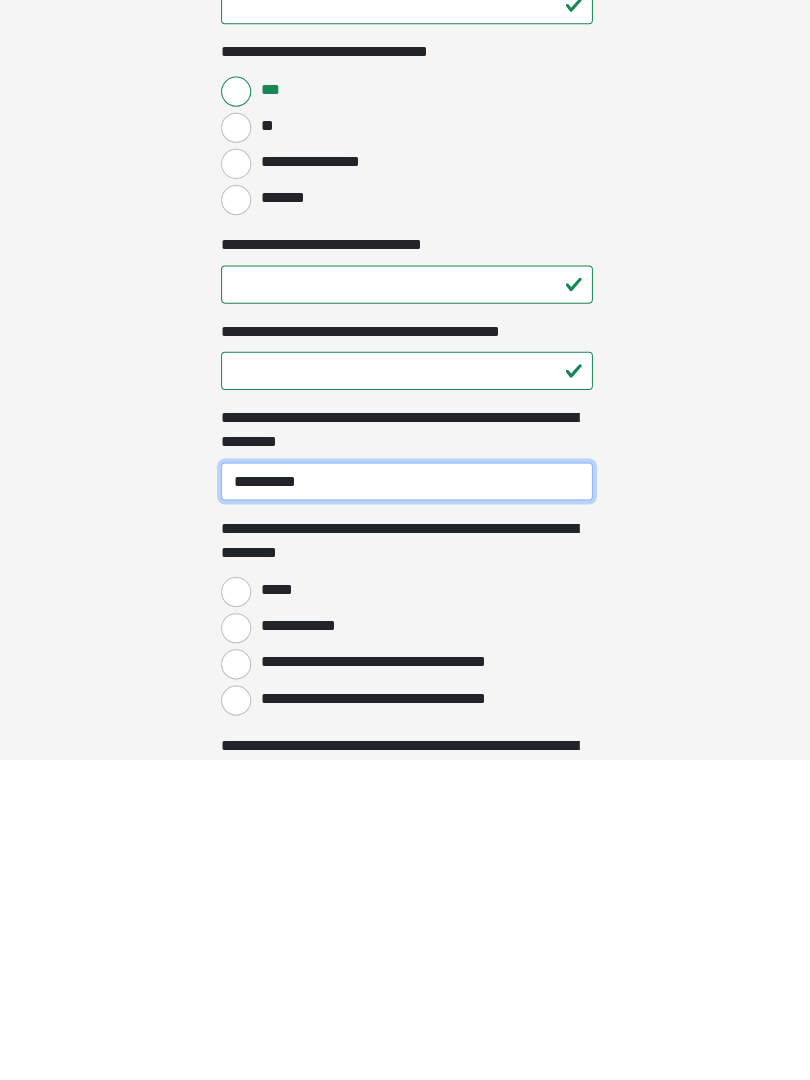 type on "**********" 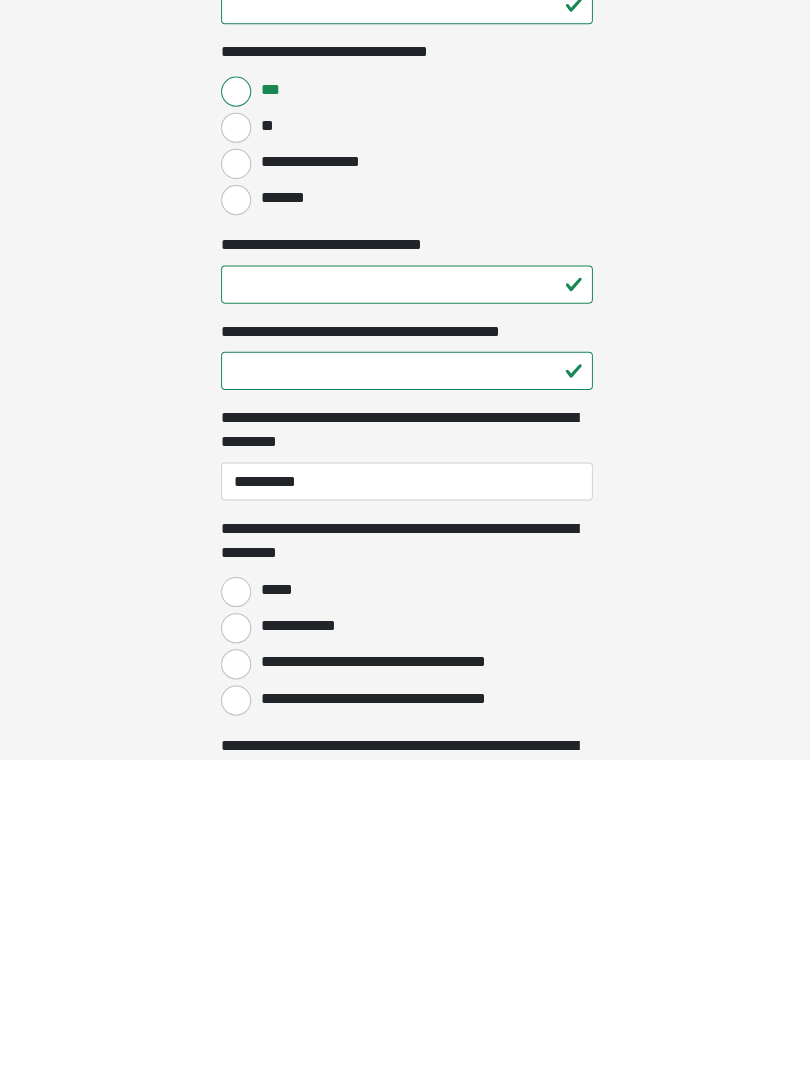 click on "**********" at bounding box center [235, 949] 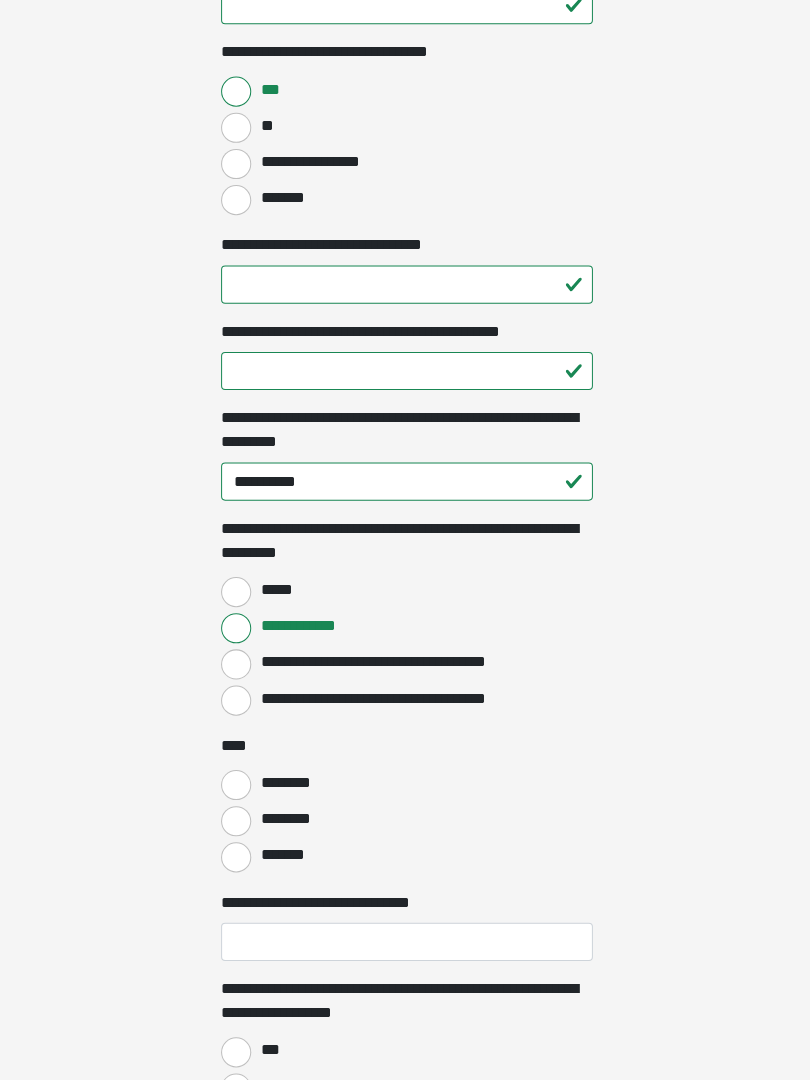 click on "********" at bounding box center [292, 784] 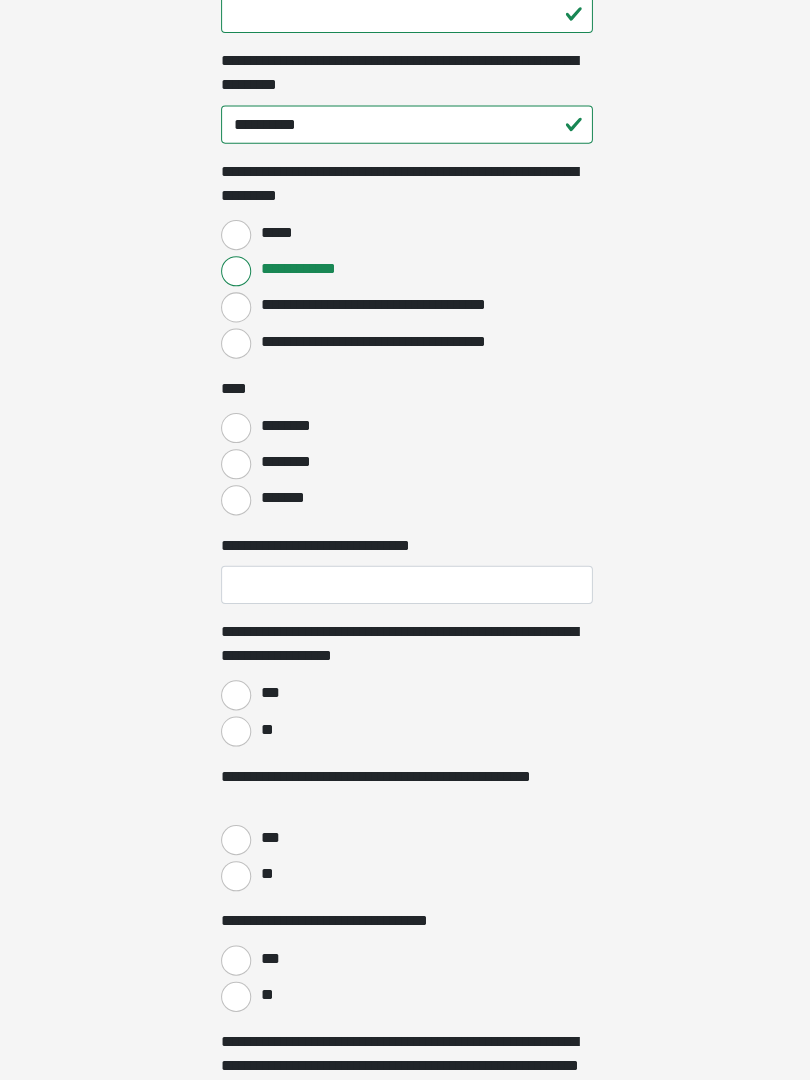 scroll, scrollTop: 1793, scrollLeft: 0, axis: vertical 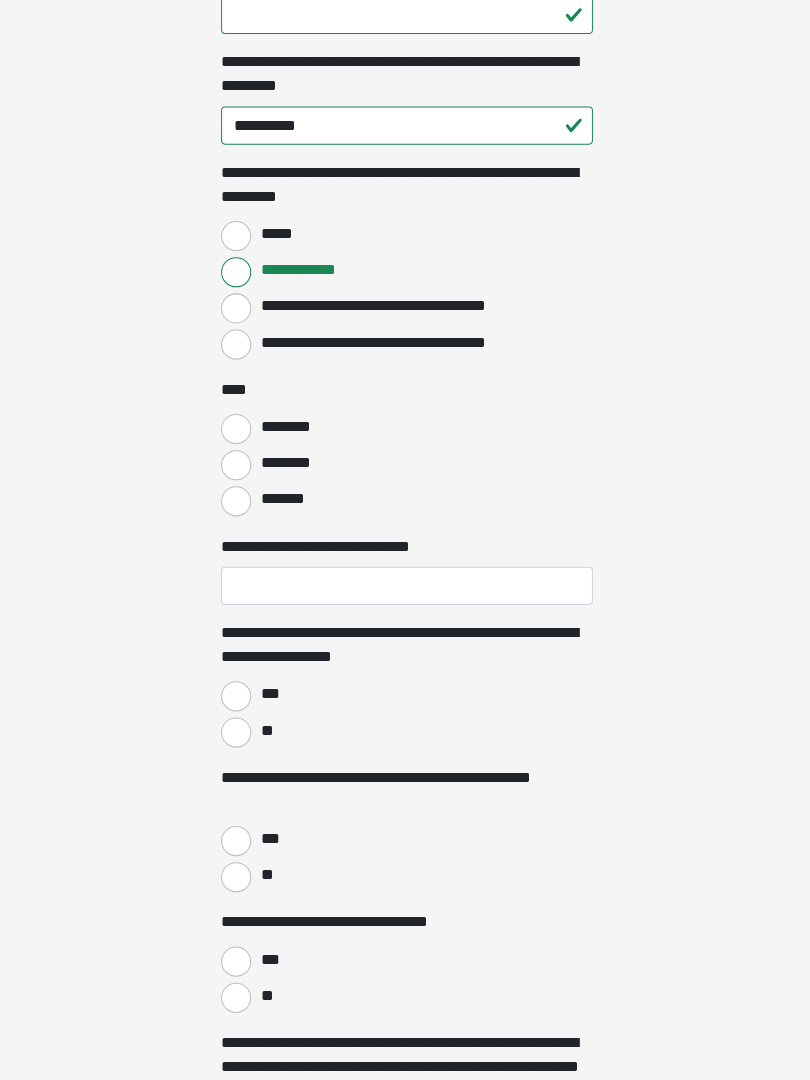 click on "**" at bounding box center (235, 734) 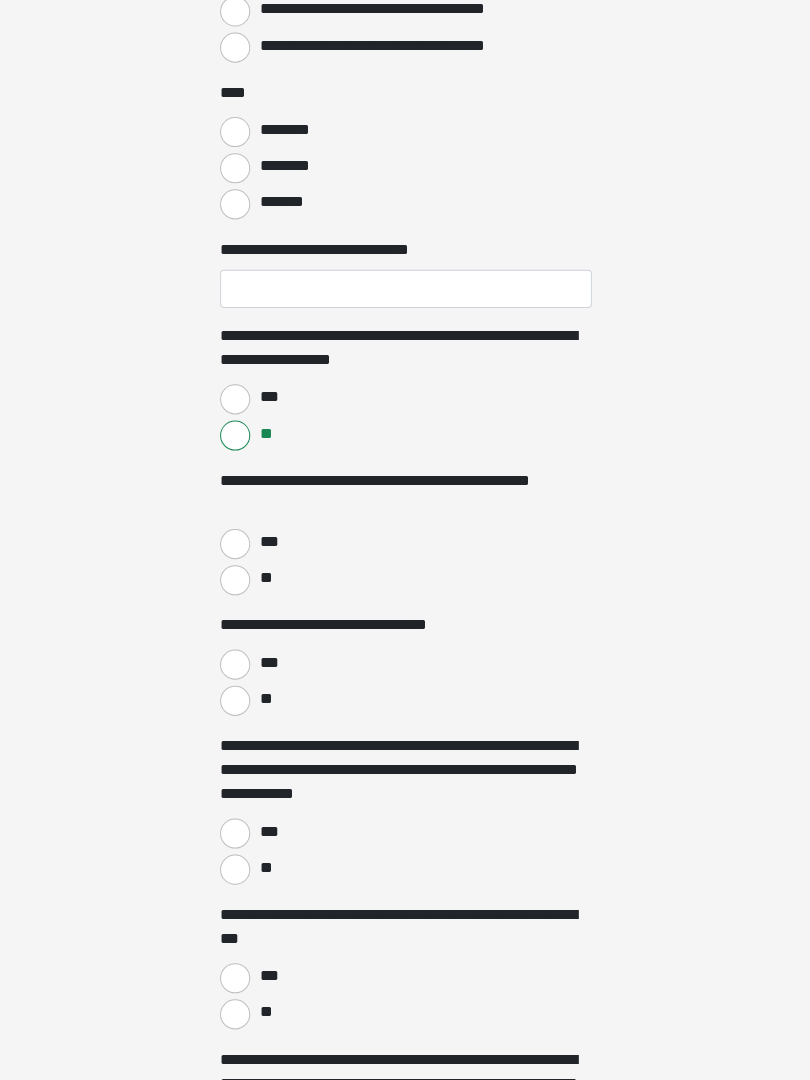 scroll, scrollTop: 2085, scrollLeft: 0, axis: vertical 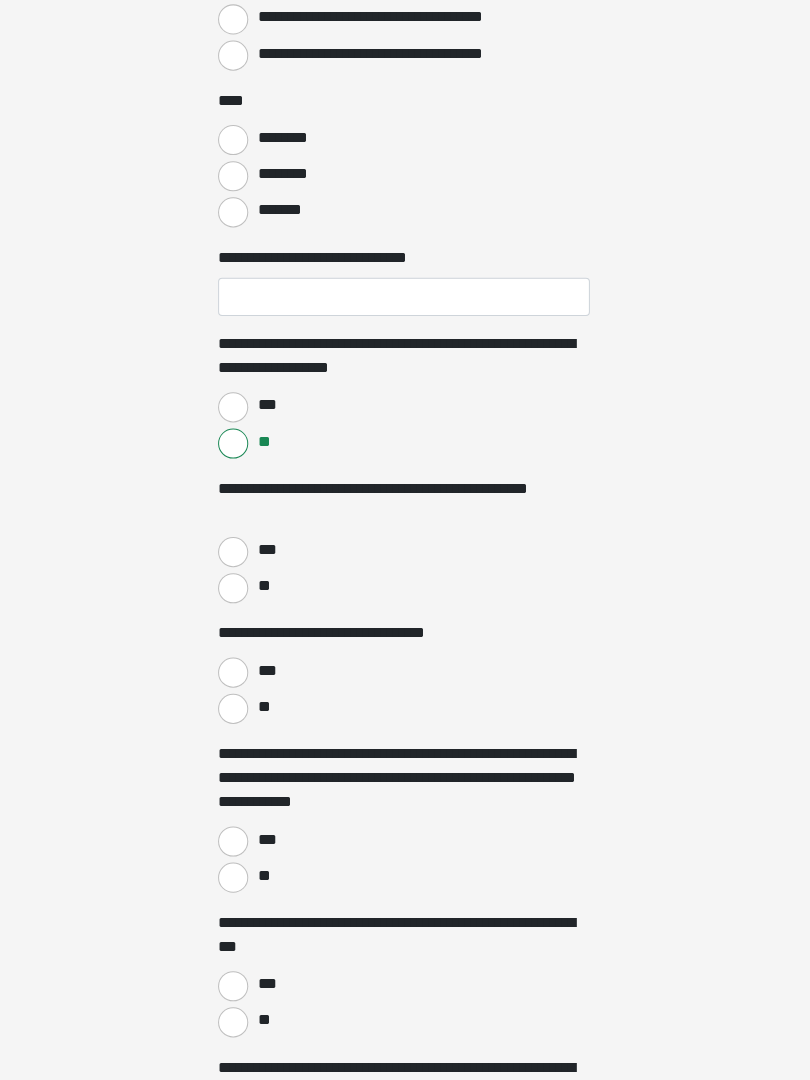 click on "**" at bounding box center [235, 586] 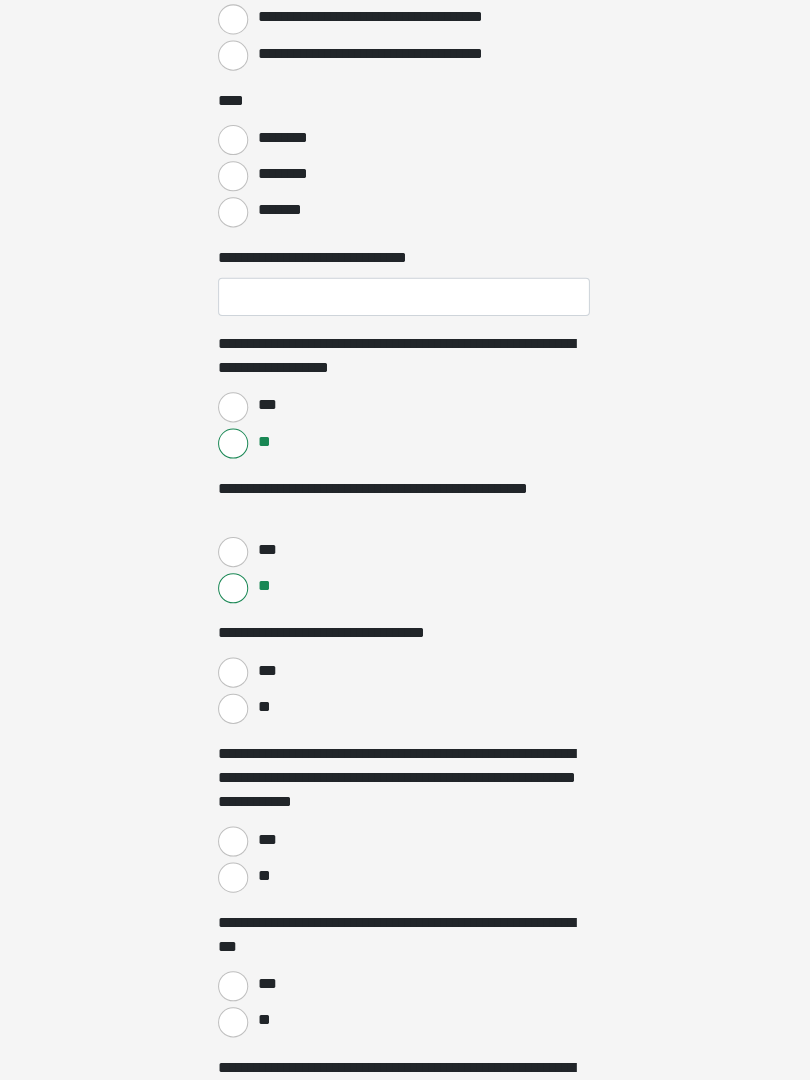 click on "**" at bounding box center [235, 706] 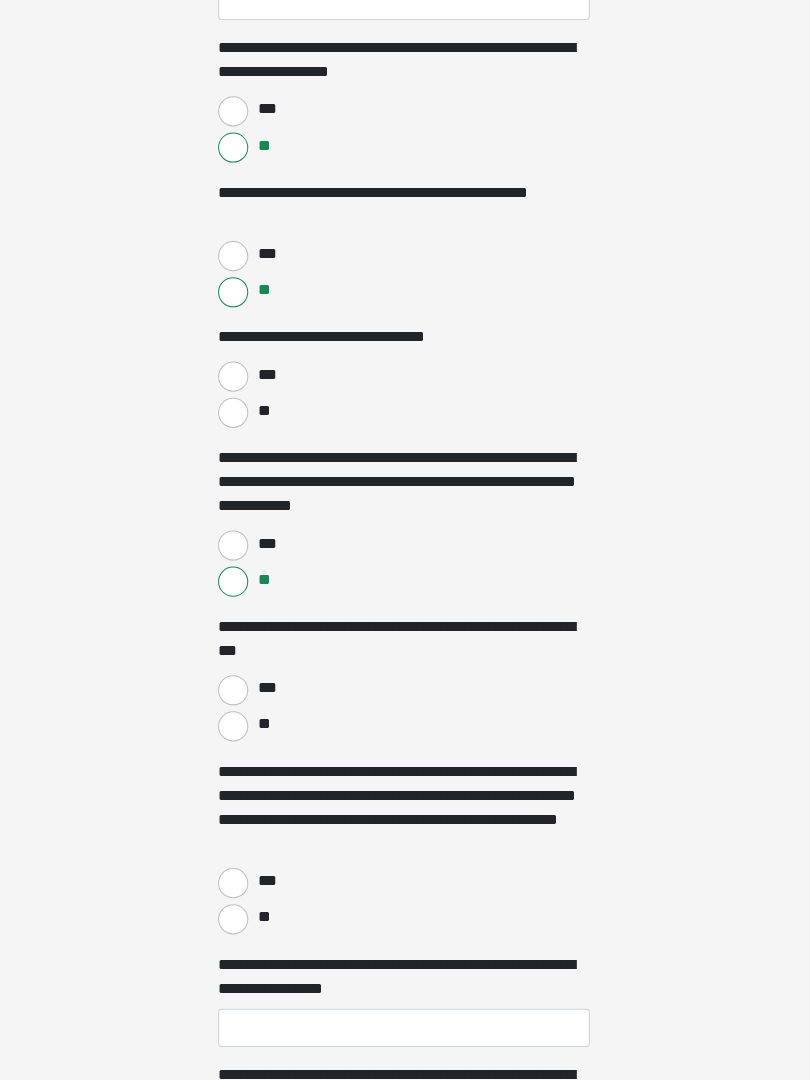 click on "**" at bounding box center (235, 728) 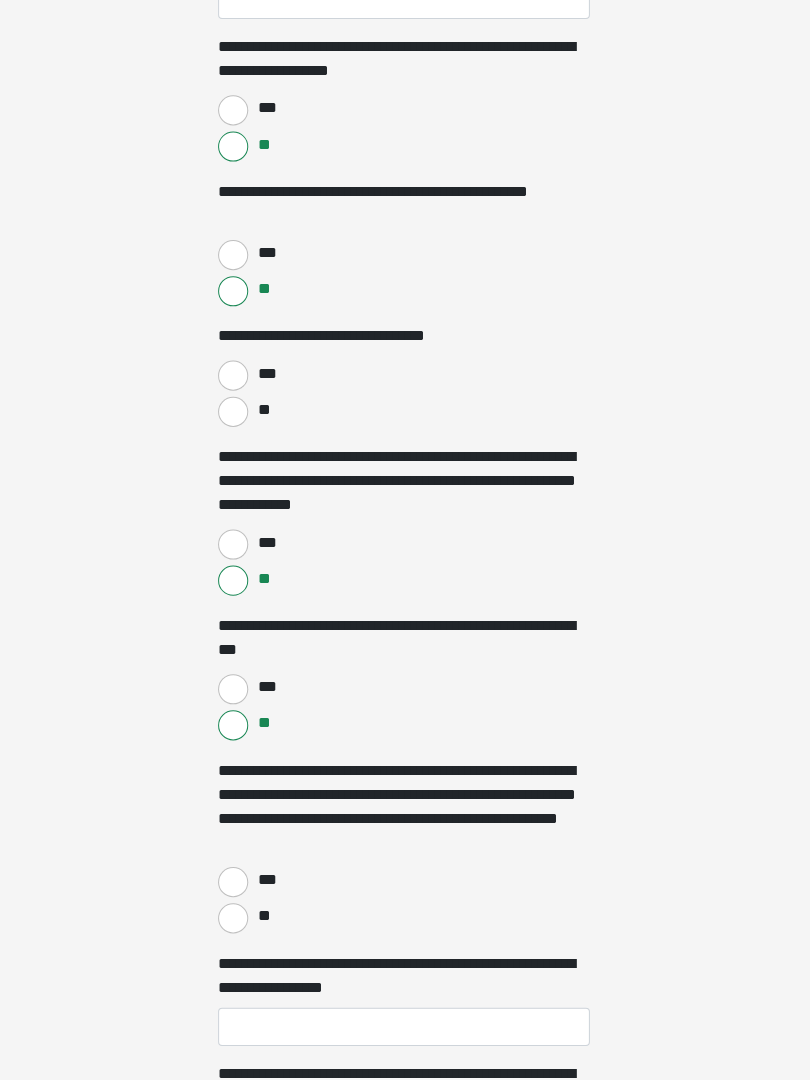 click on "**" at bounding box center [235, 919] 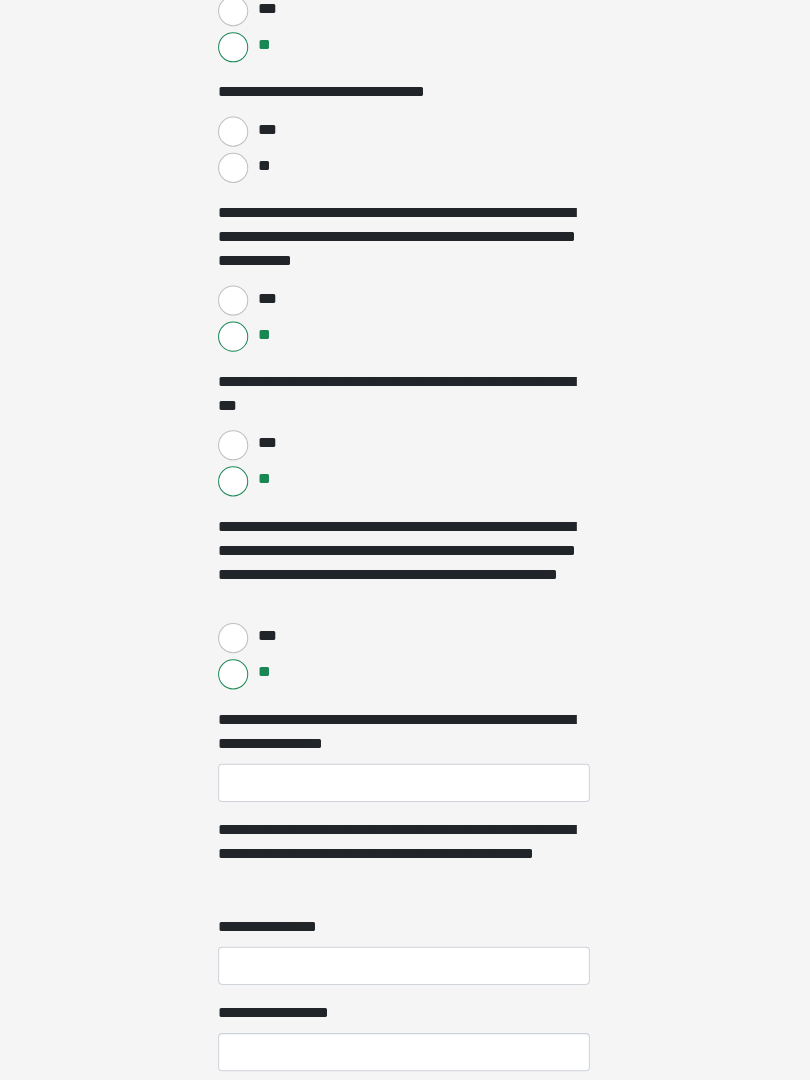 scroll, scrollTop: 2622, scrollLeft: 0, axis: vertical 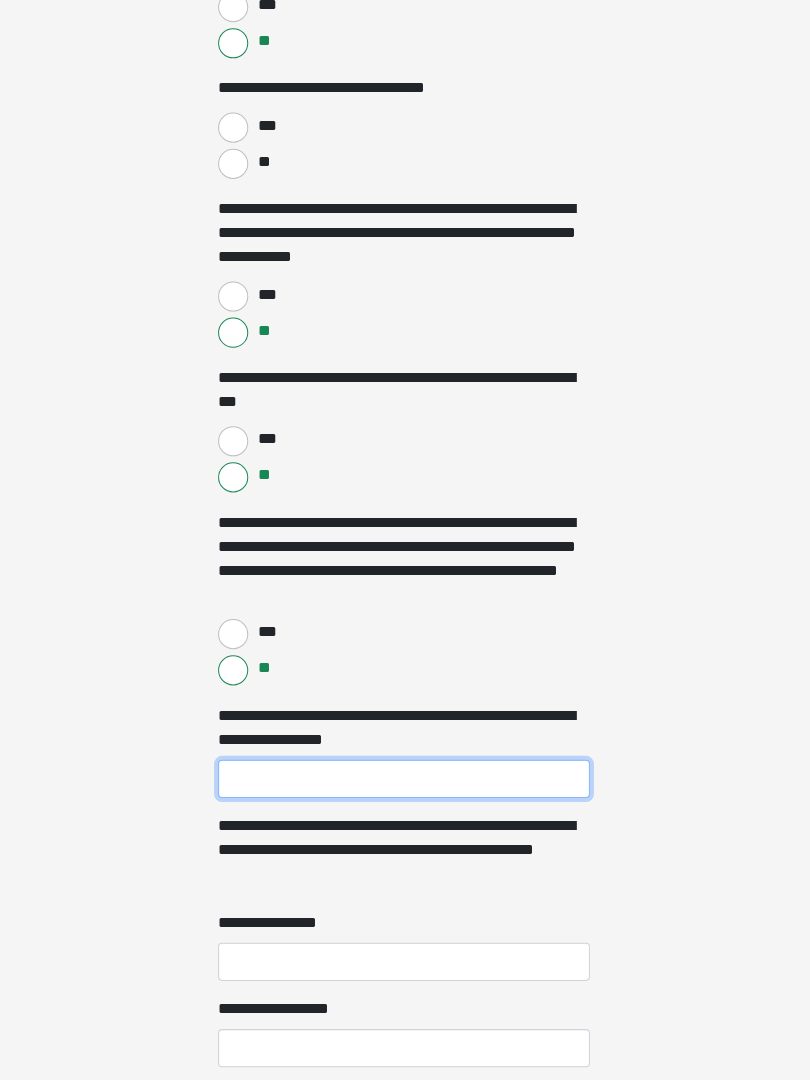 click on "**********" at bounding box center [405, 781] 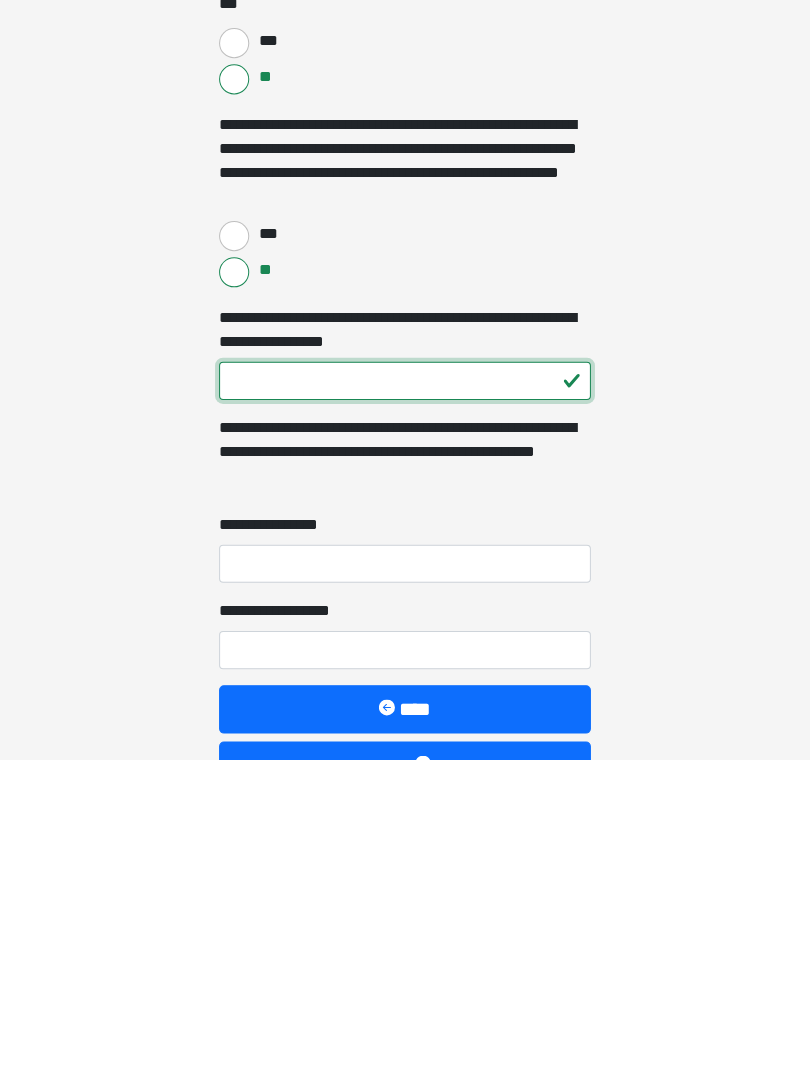 type on "***" 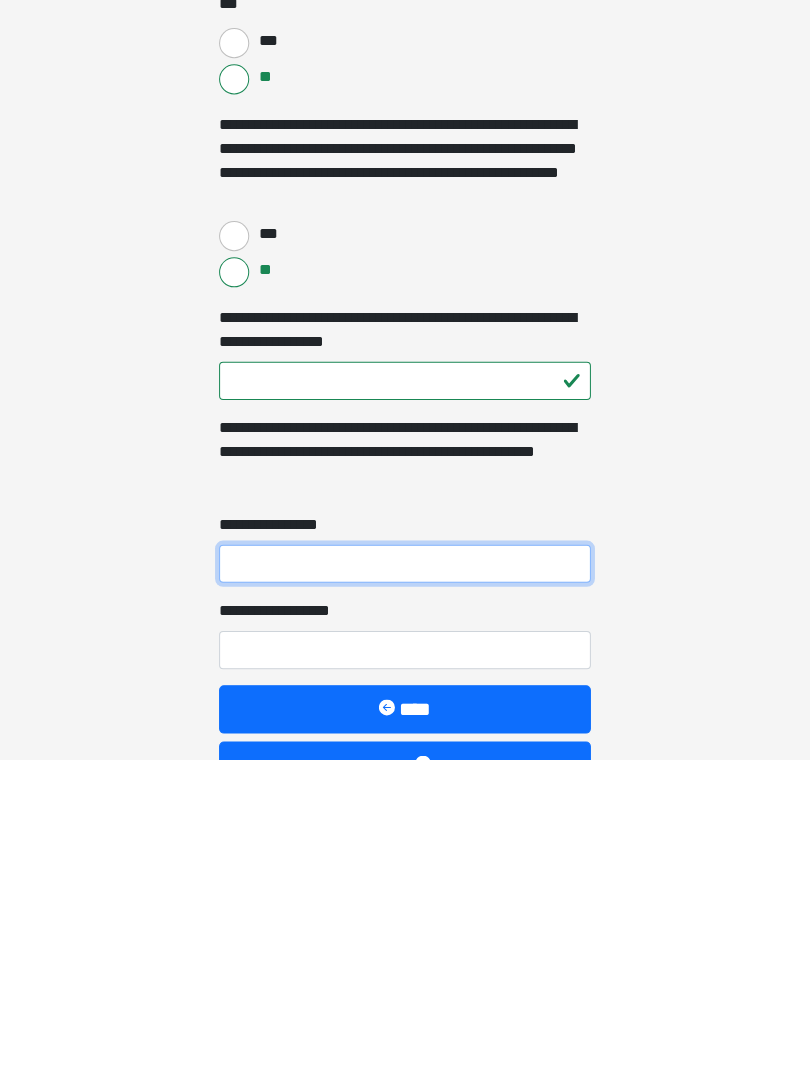click on "**********" at bounding box center [405, 885] 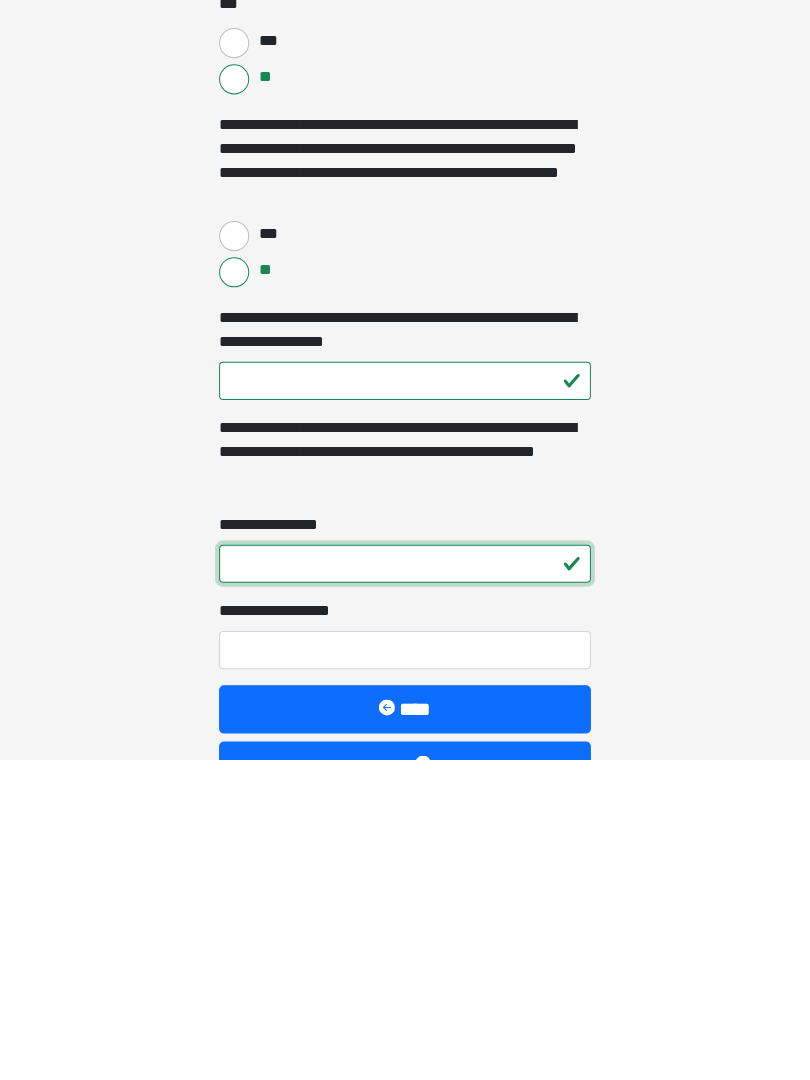 type on "*" 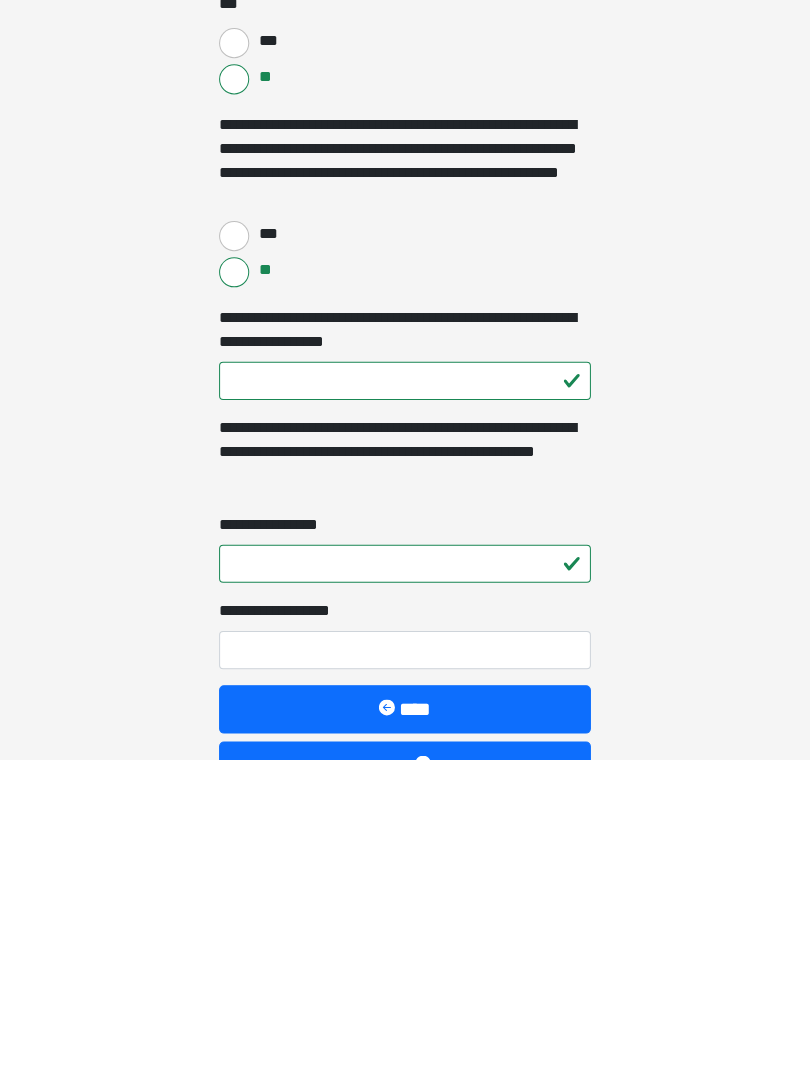 click on "**********" at bounding box center (405, 971) 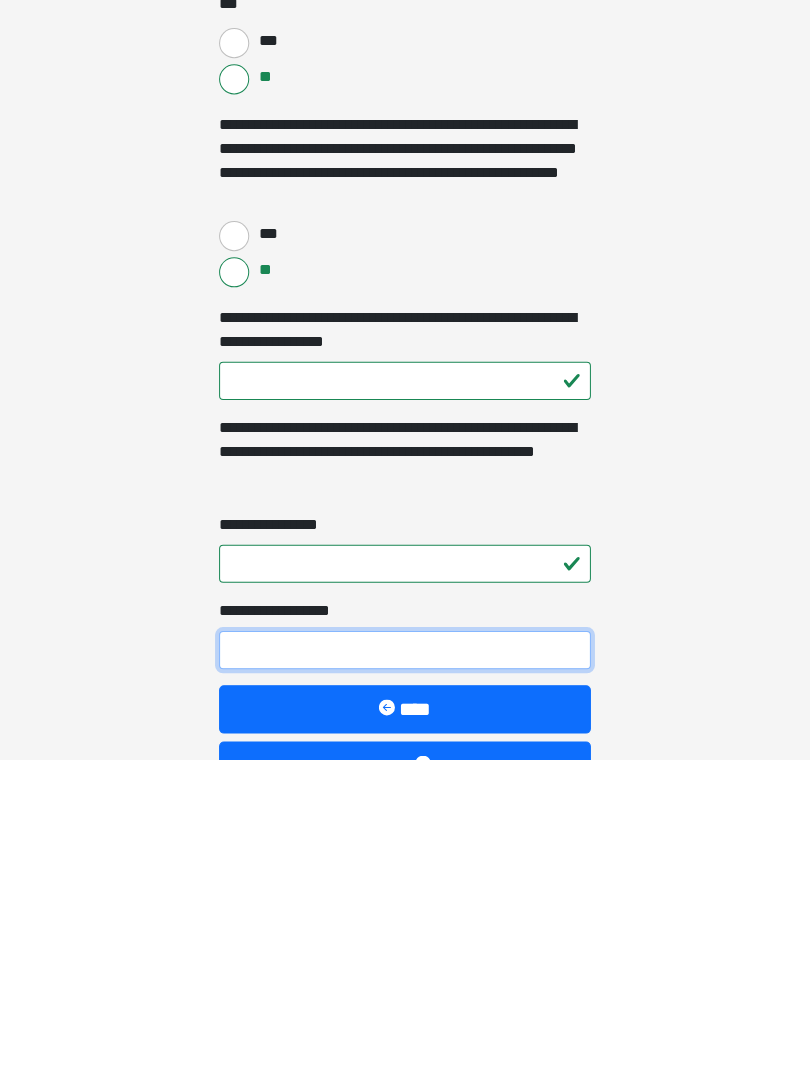 type on "*" 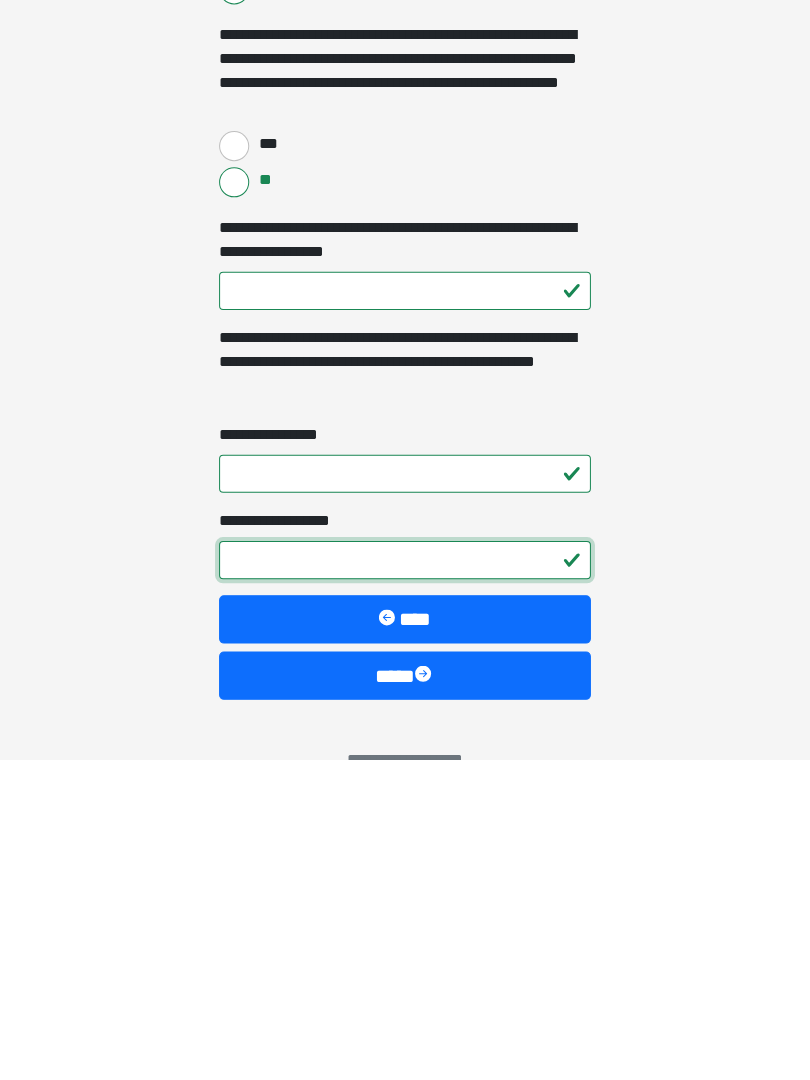 scroll, scrollTop: 2833, scrollLeft: 0, axis: vertical 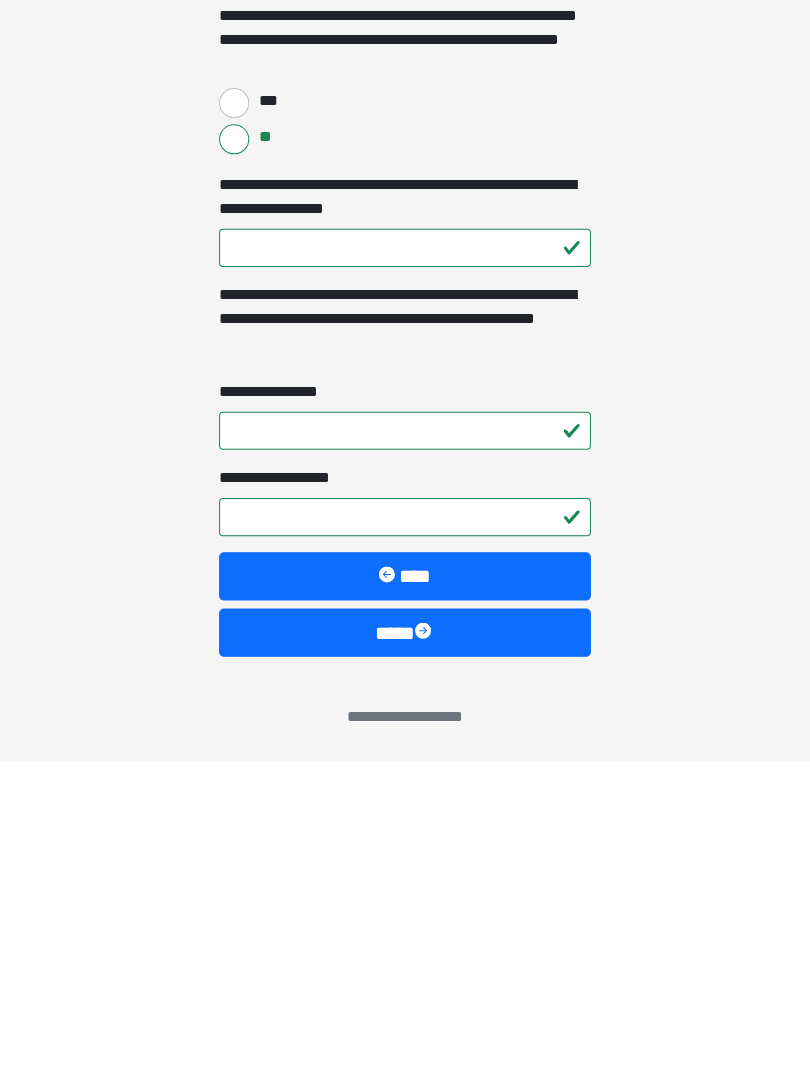 click on "****" at bounding box center (405, 953) 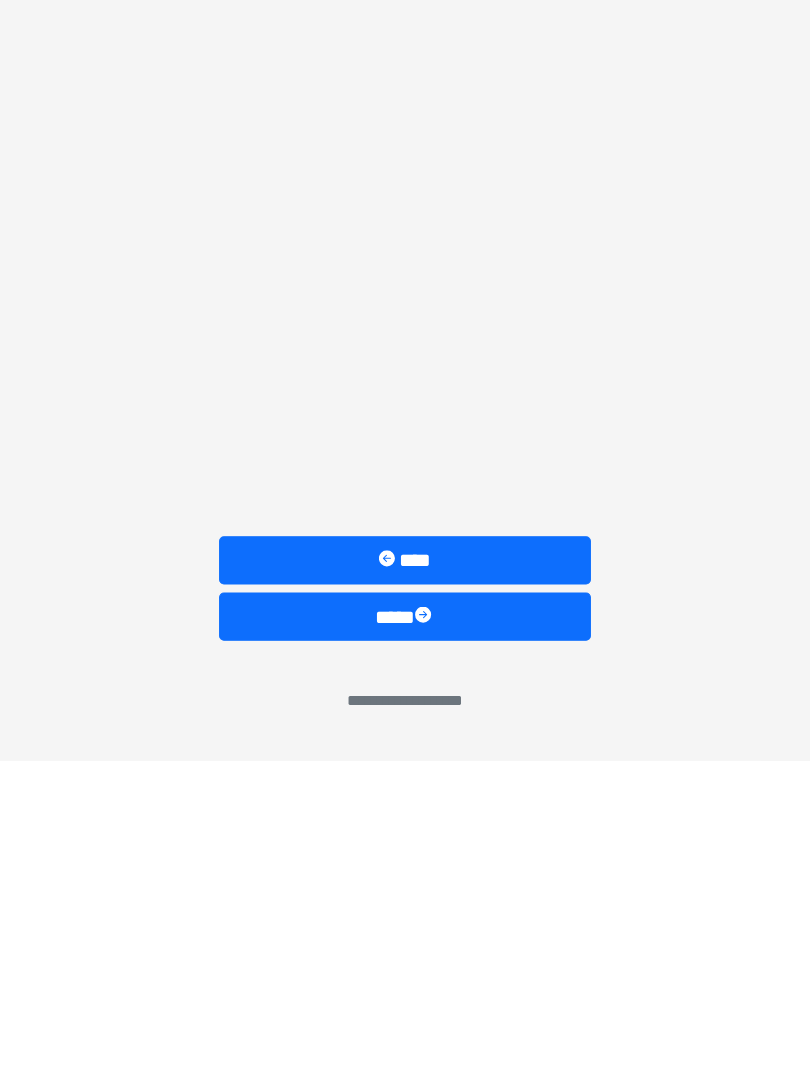 scroll, scrollTop: 0, scrollLeft: 0, axis: both 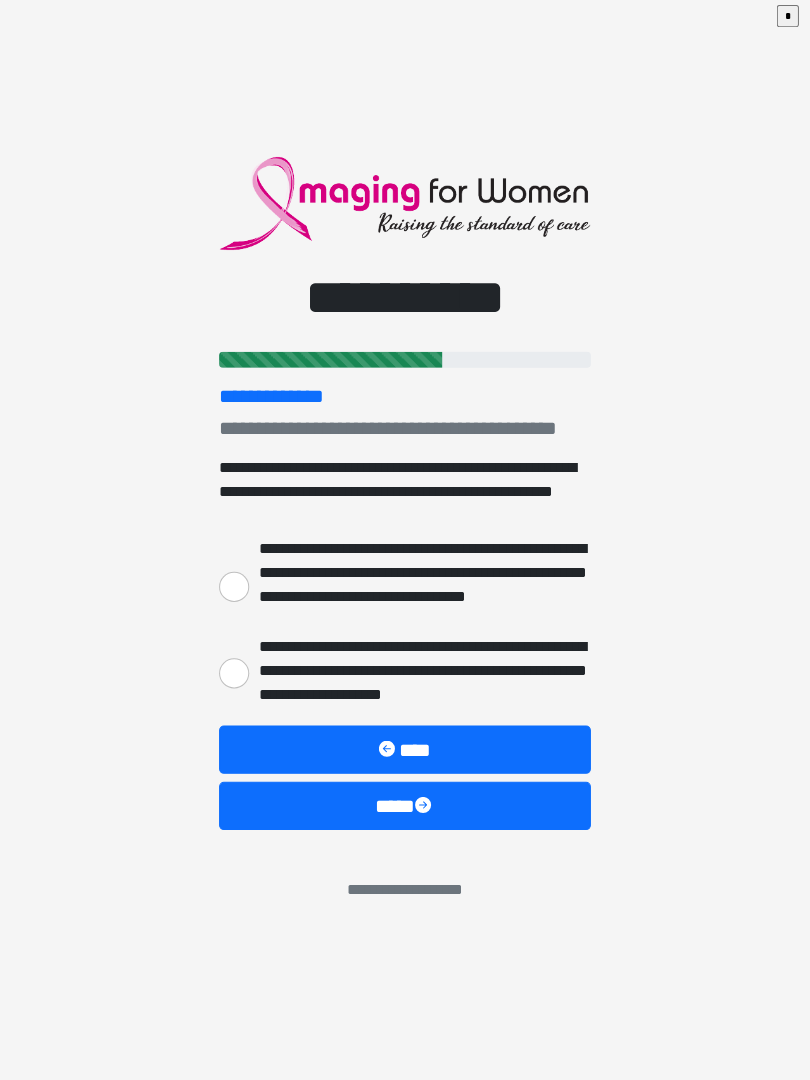 click on "**********" at bounding box center [235, 589] 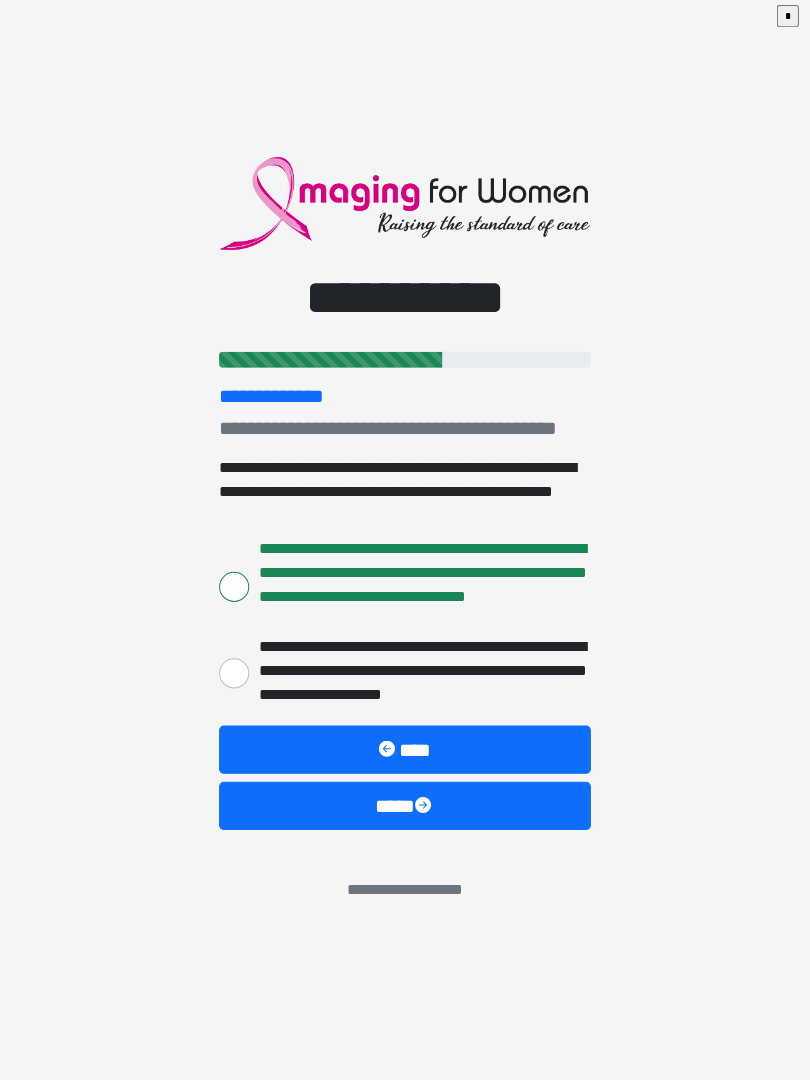 click on "****" at bounding box center (405, 807) 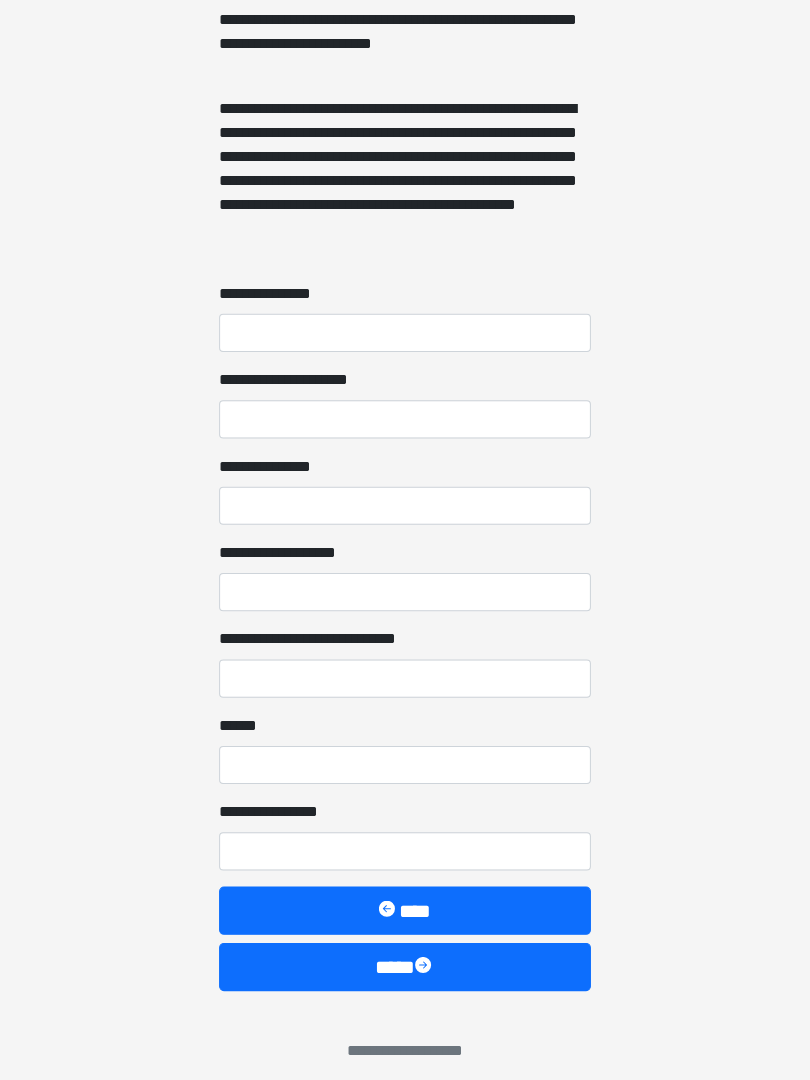scroll, scrollTop: 1459, scrollLeft: 0, axis: vertical 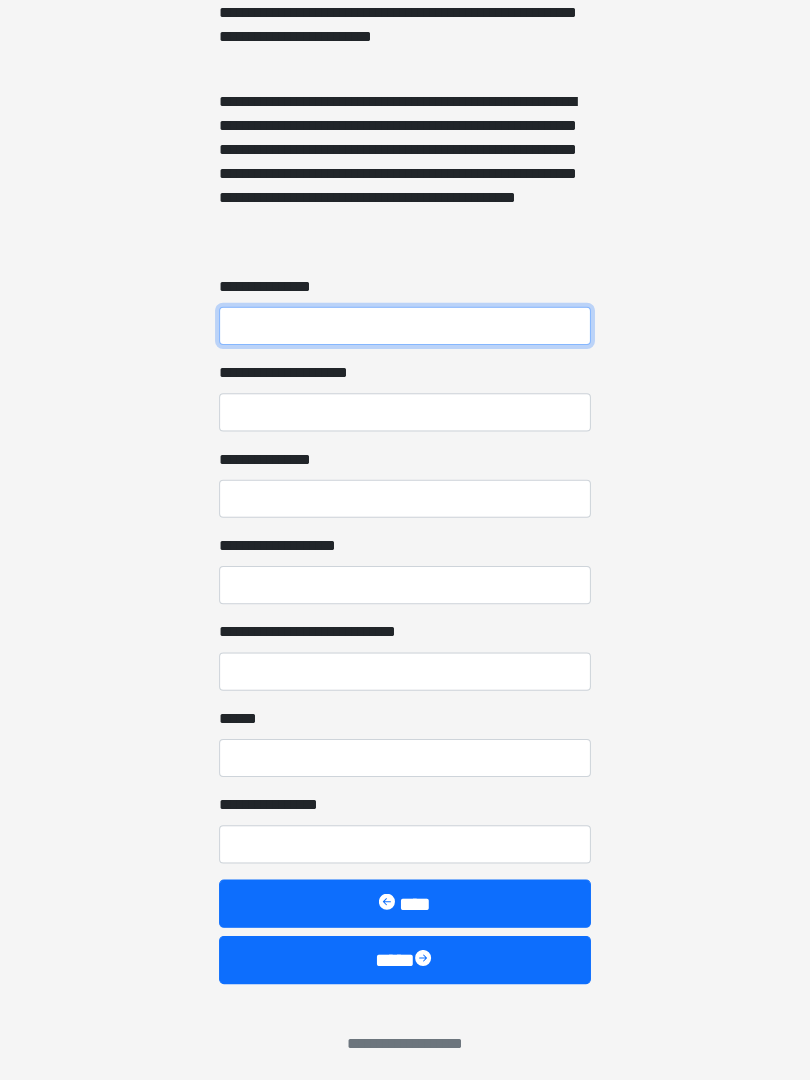 click on "**********" at bounding box center (405, 330) 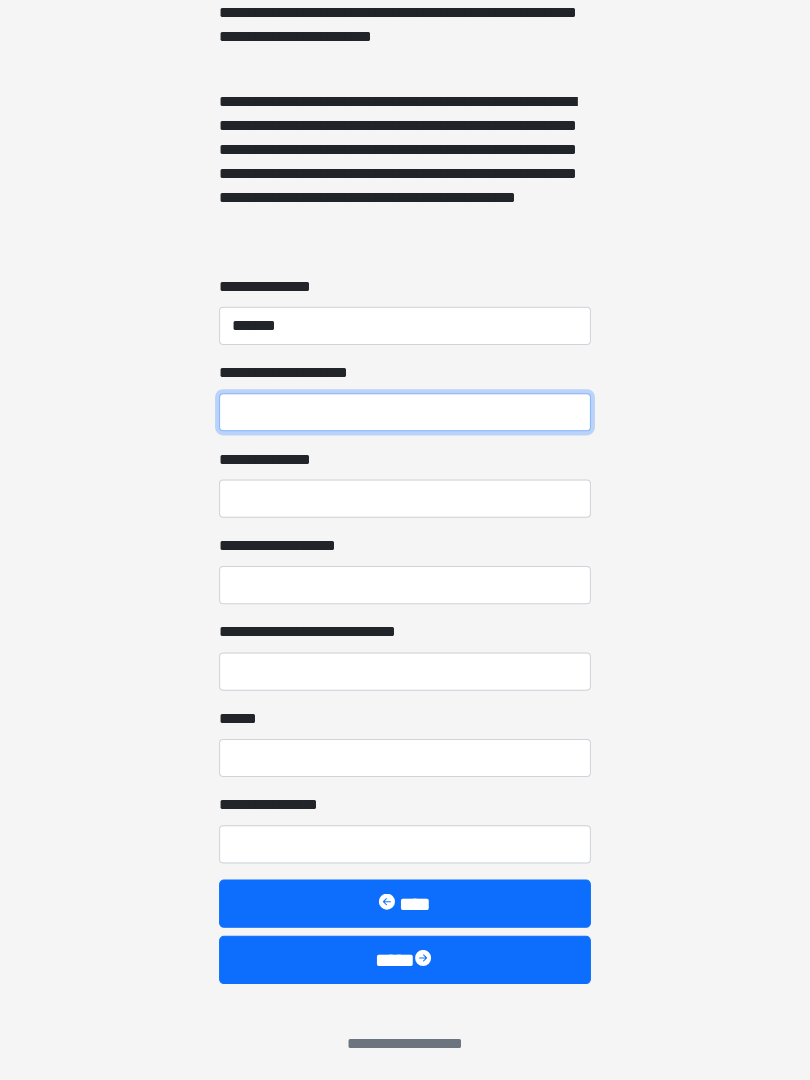 click on "**********" at bounding box center (405, 416) 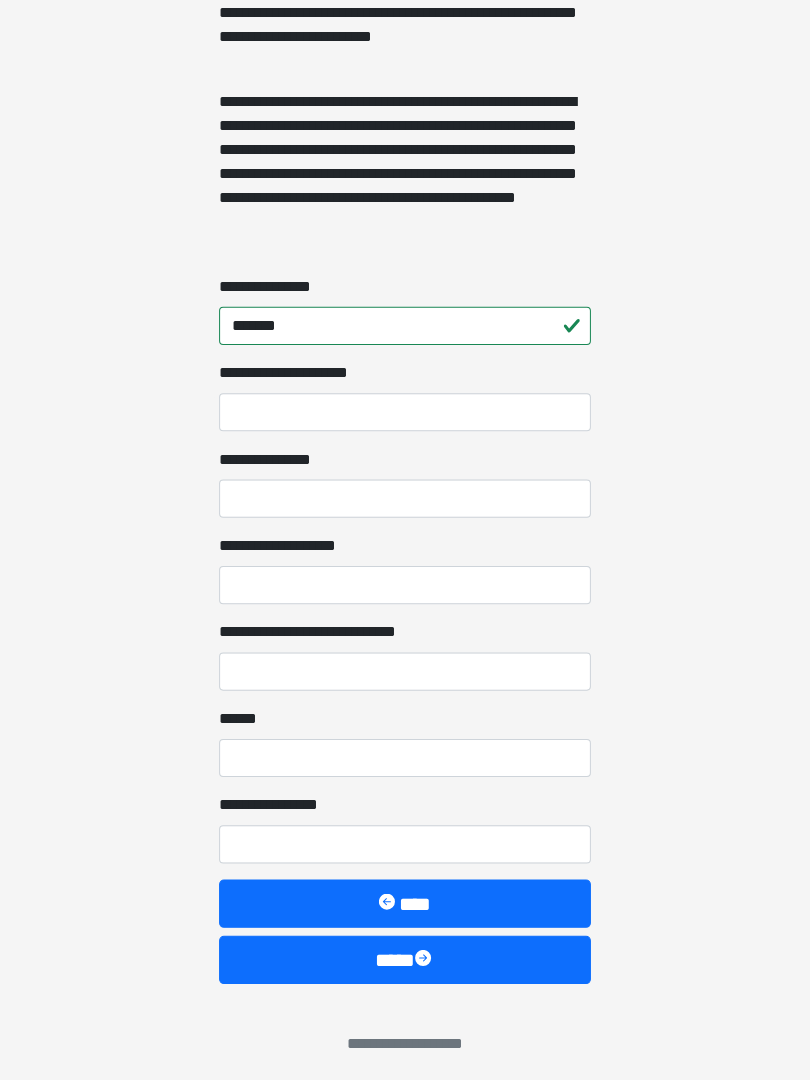 click on "*******" at bounding box center [405, 330] 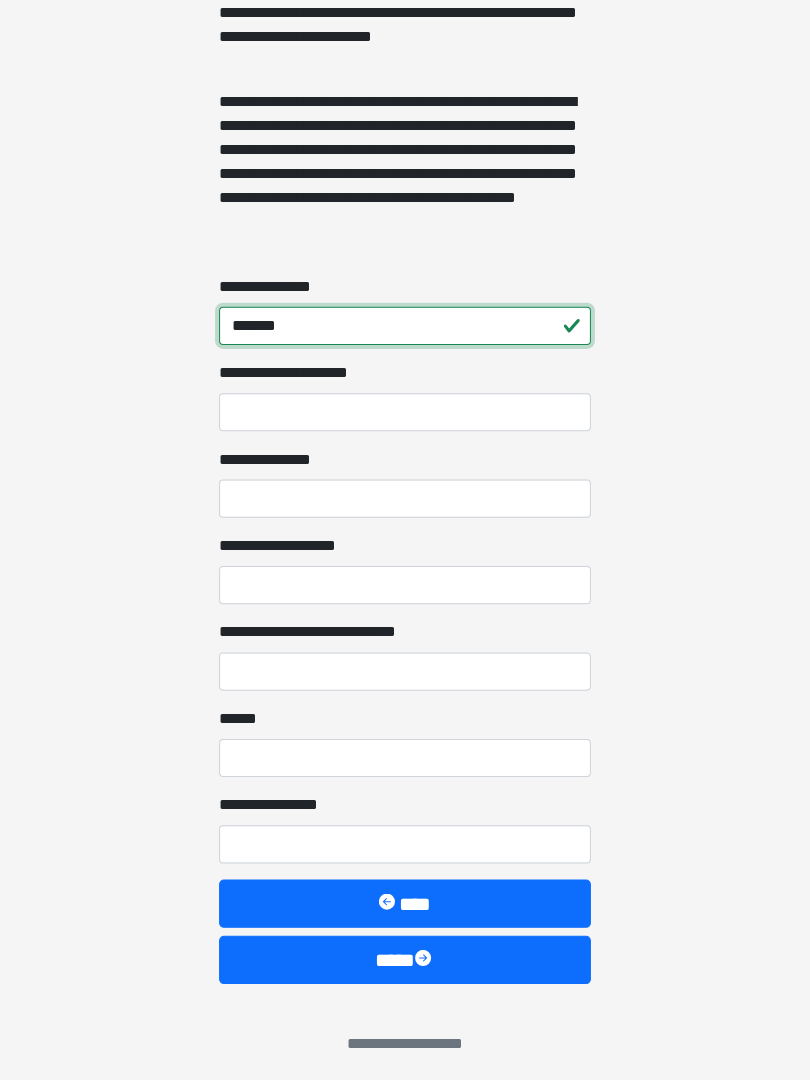 click on "*******" at bounding box center [405, 330] 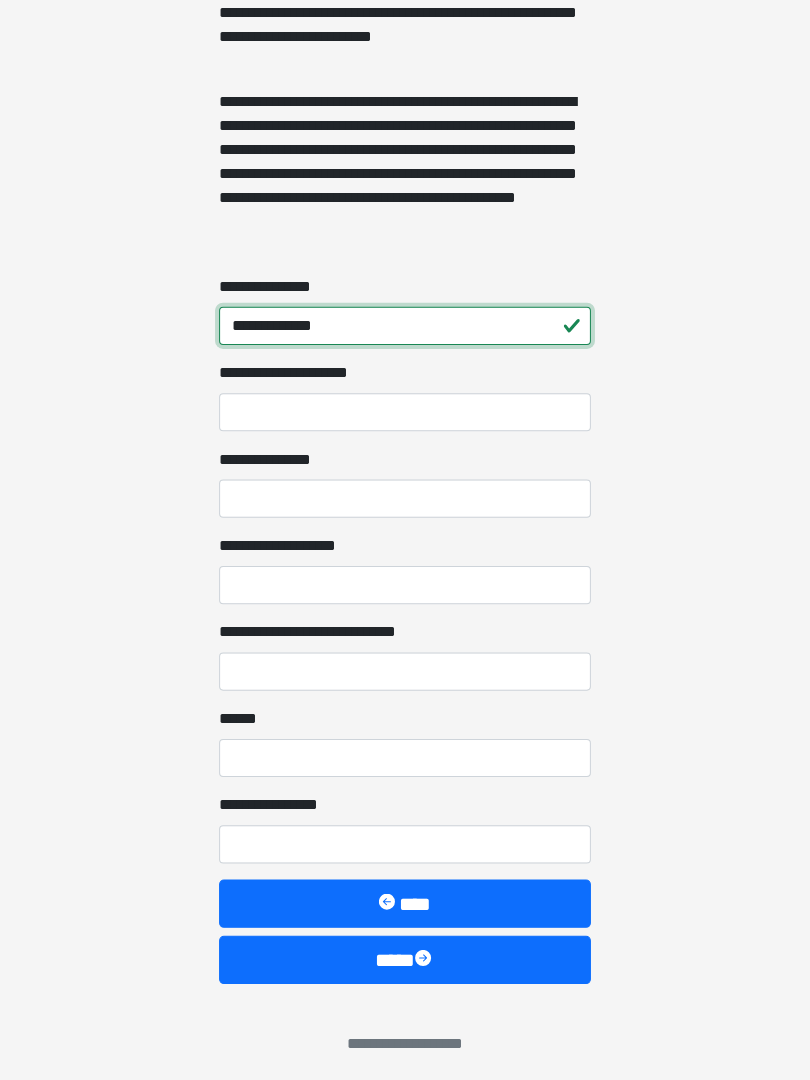 type on "**********" 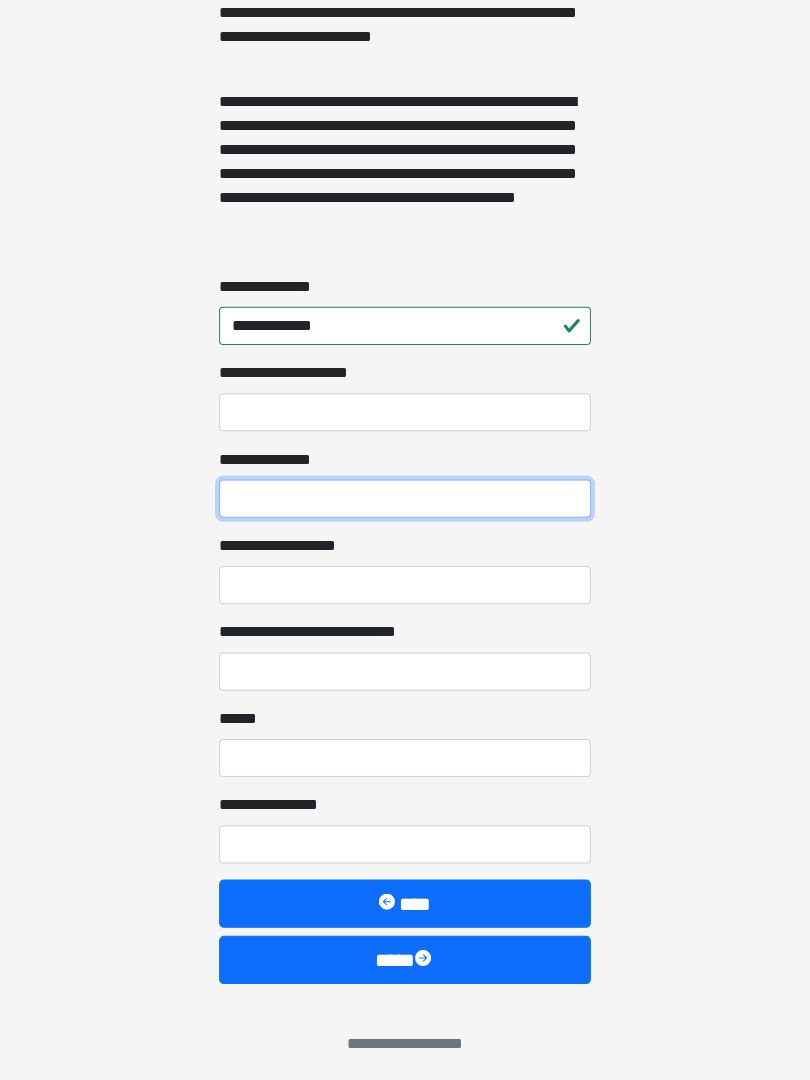 click on "**********" at bounding box center [405, 502] 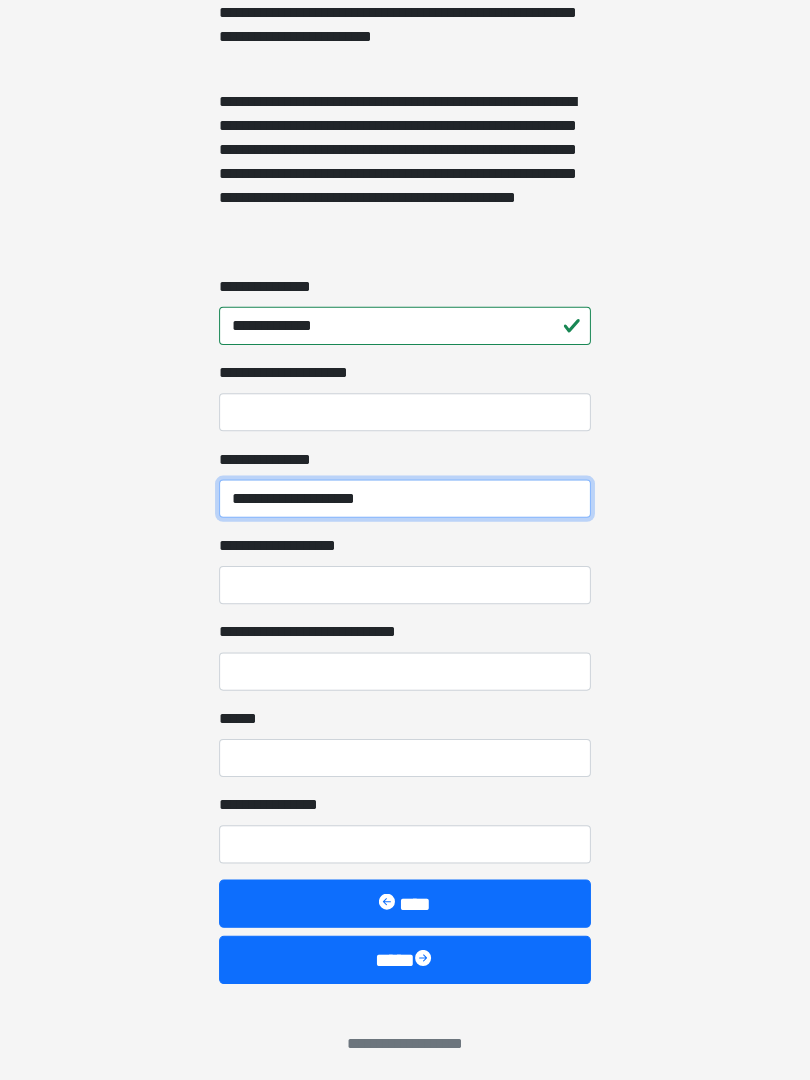 type on "**********" 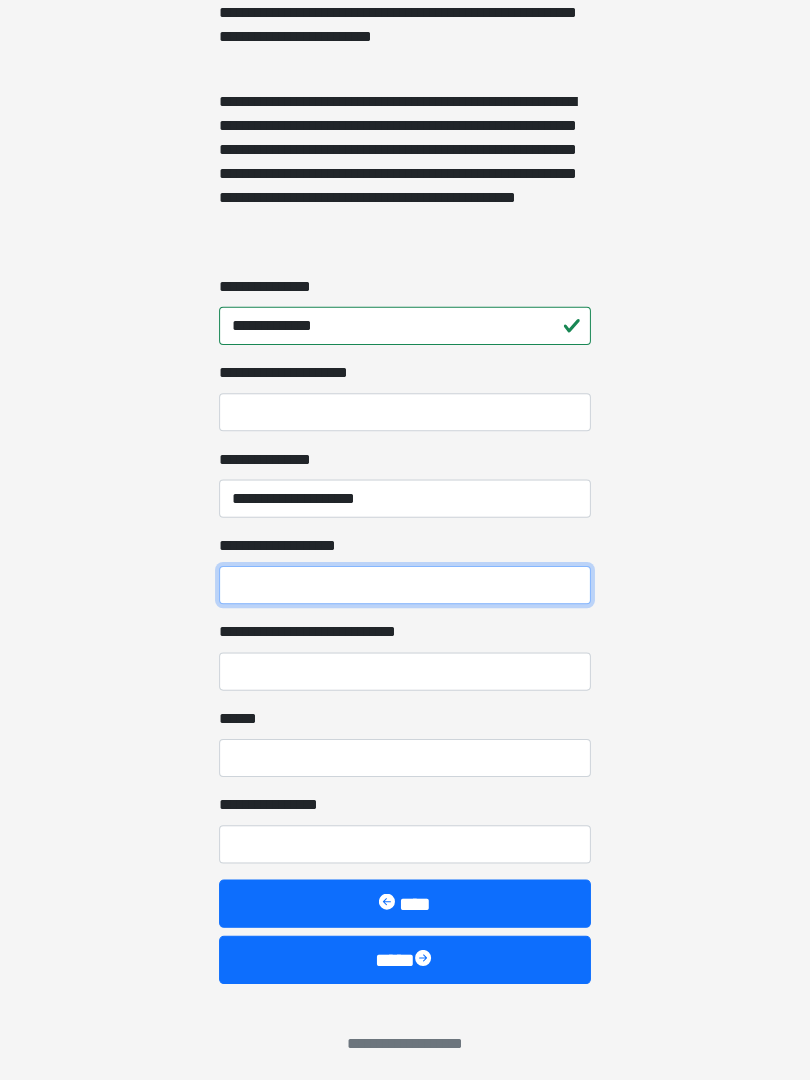 click on "**********" at bounding box center (405, 588) 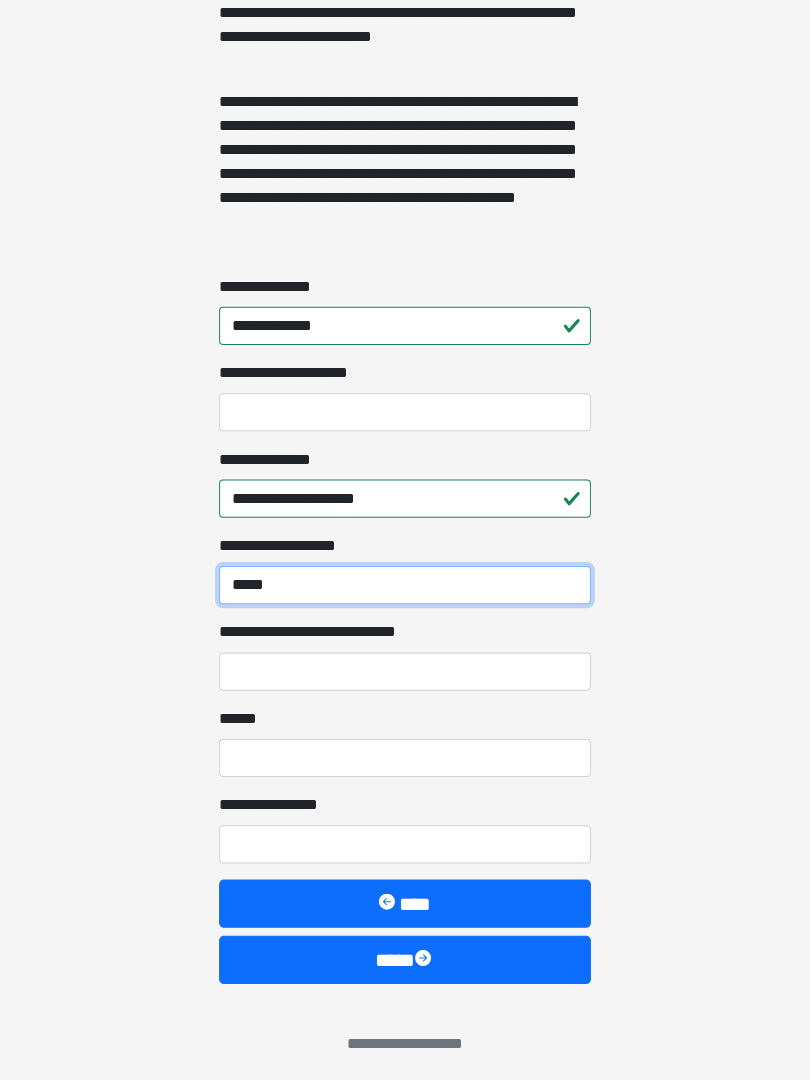 type on "*****" 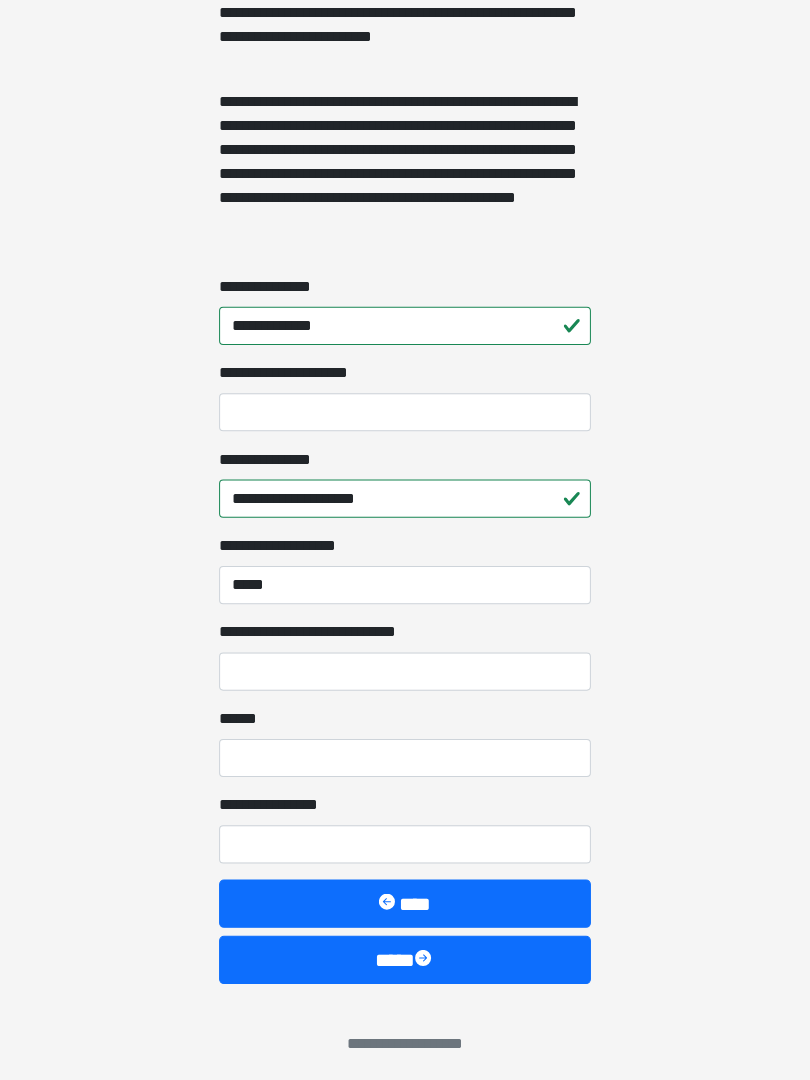 click on "**********" at bounding box center [405, 674] 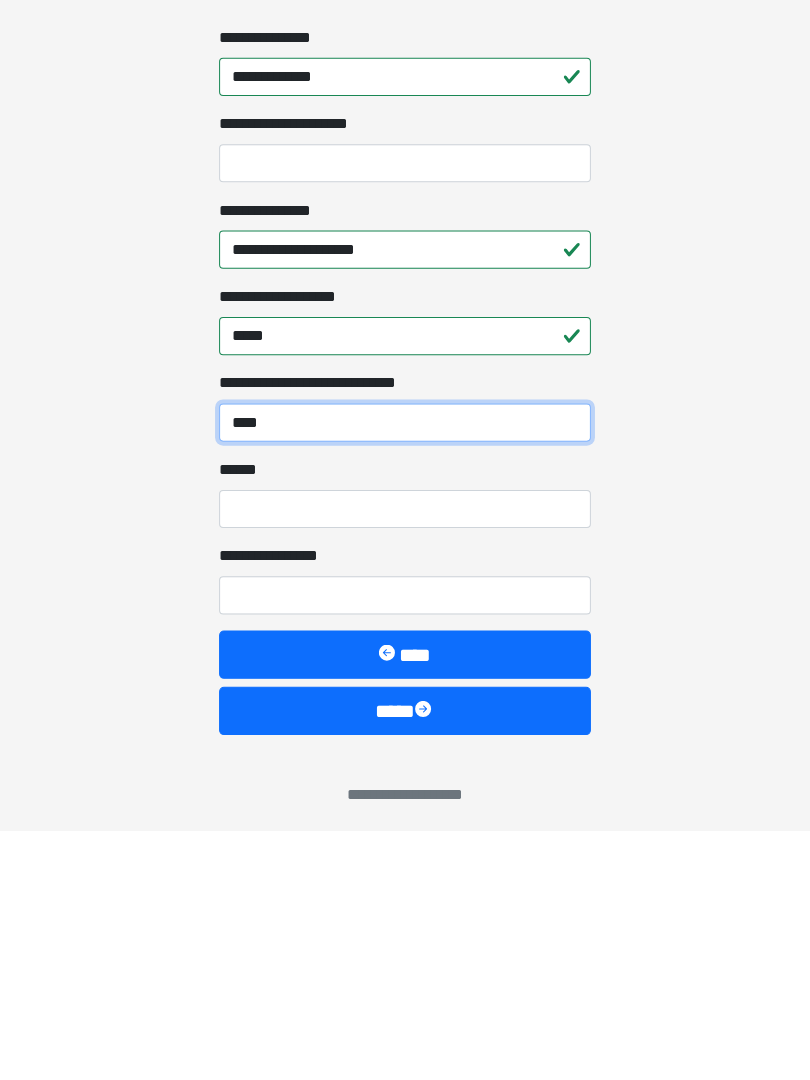 type on "****" 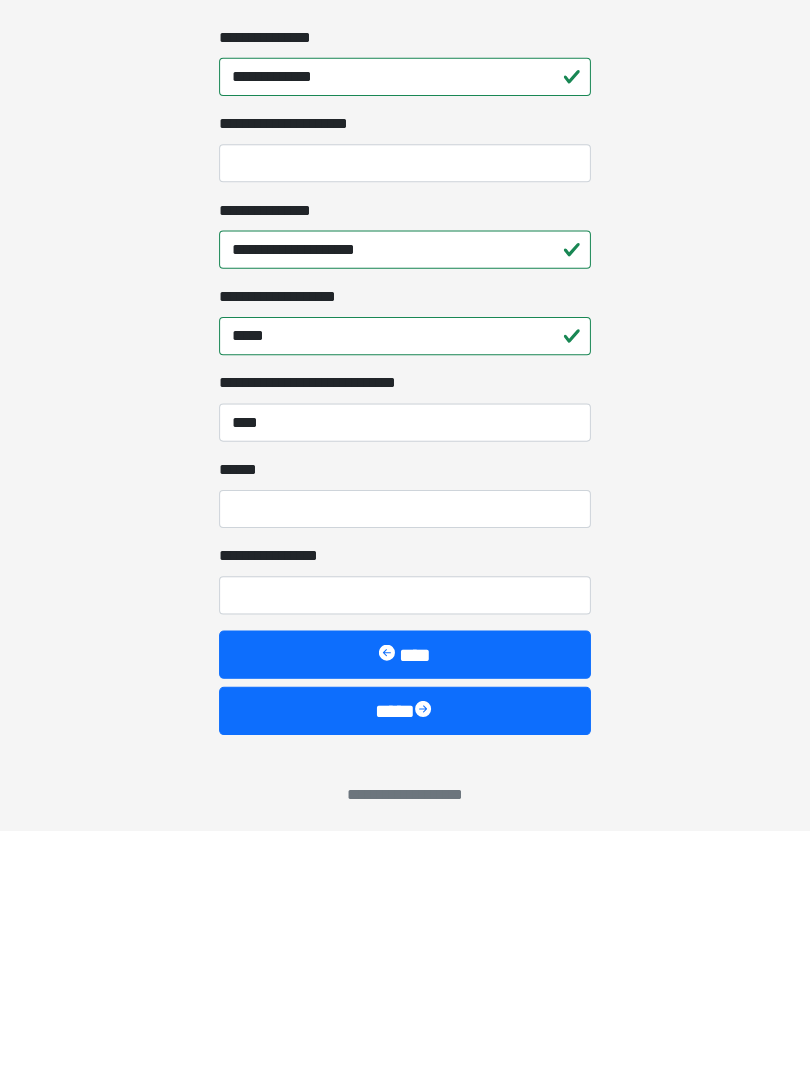 click on "**** *" at bounding box center (405, 760) 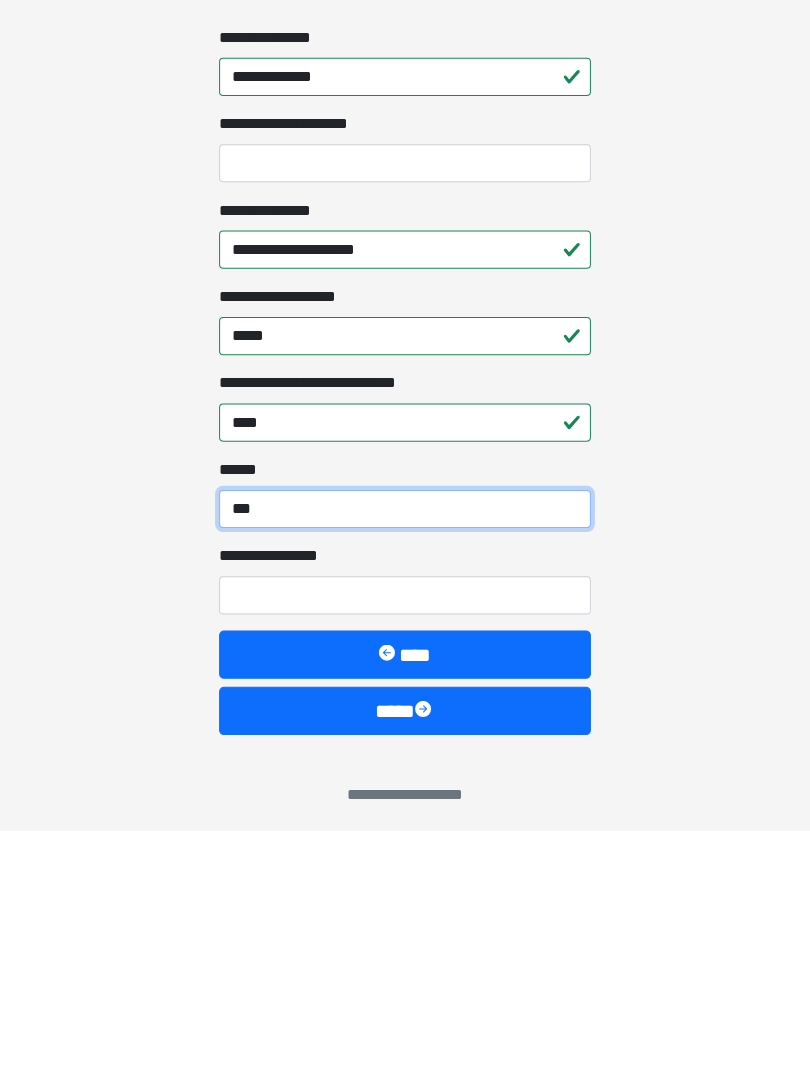 type on "***" 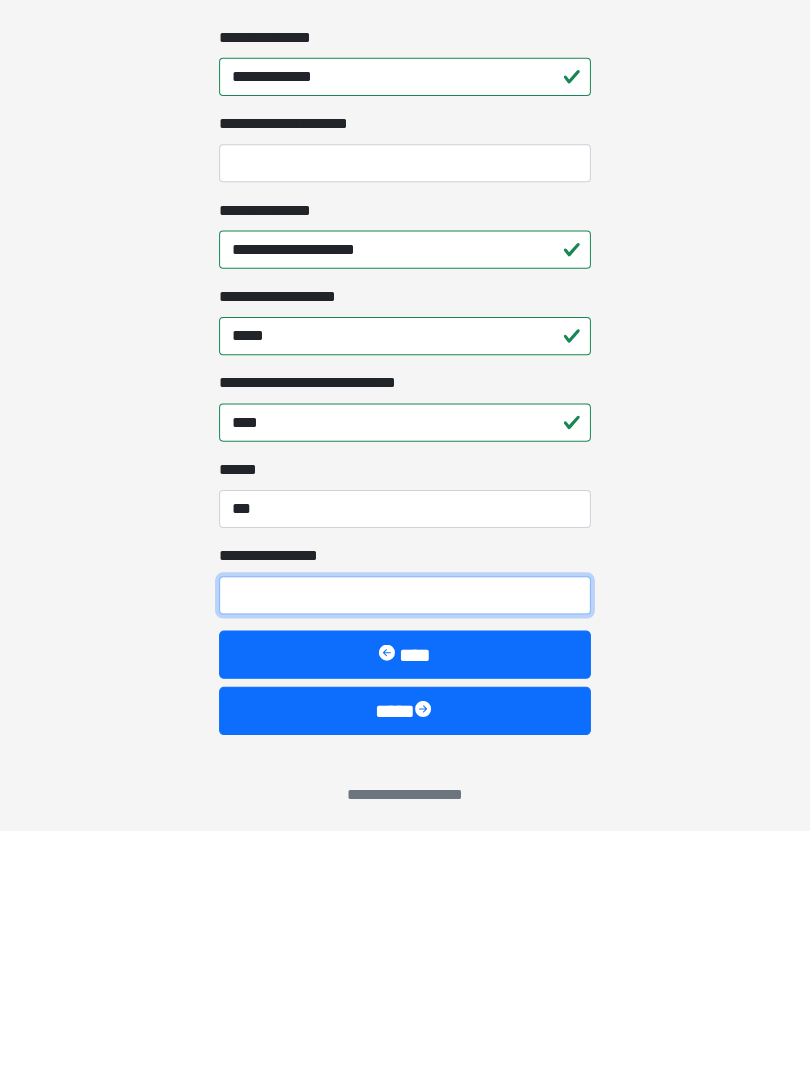 click on "**********" at bounding box center [405, 846] 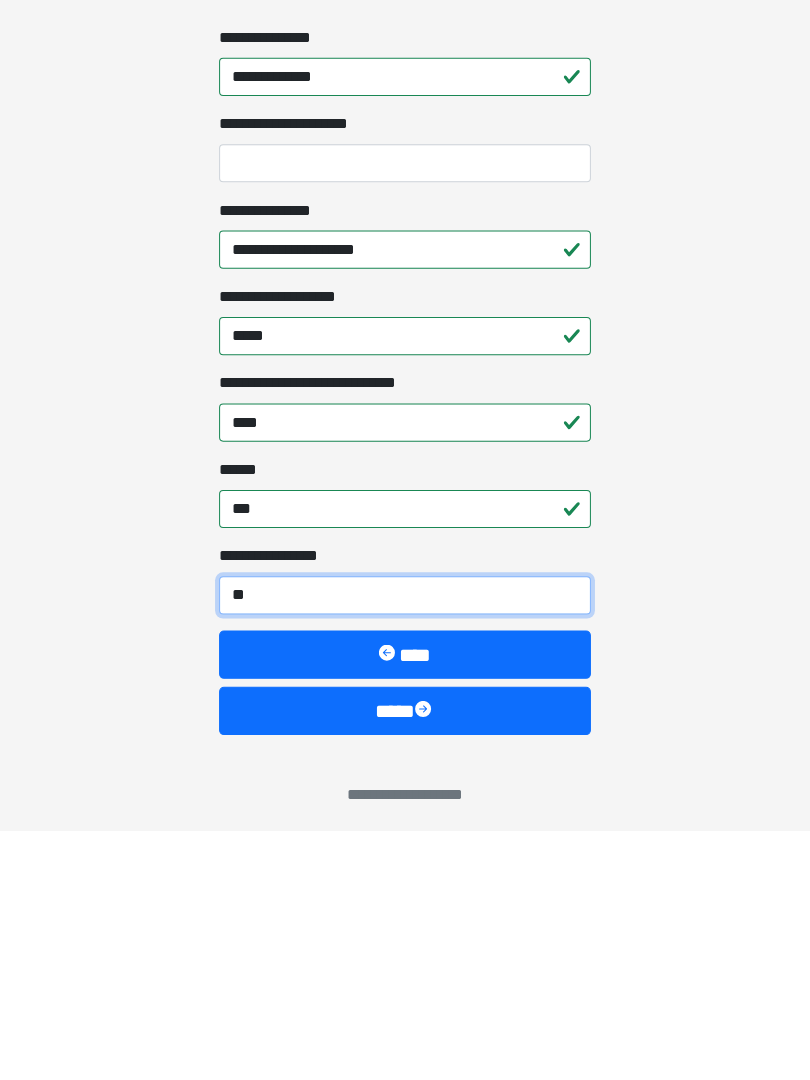 type on "*" 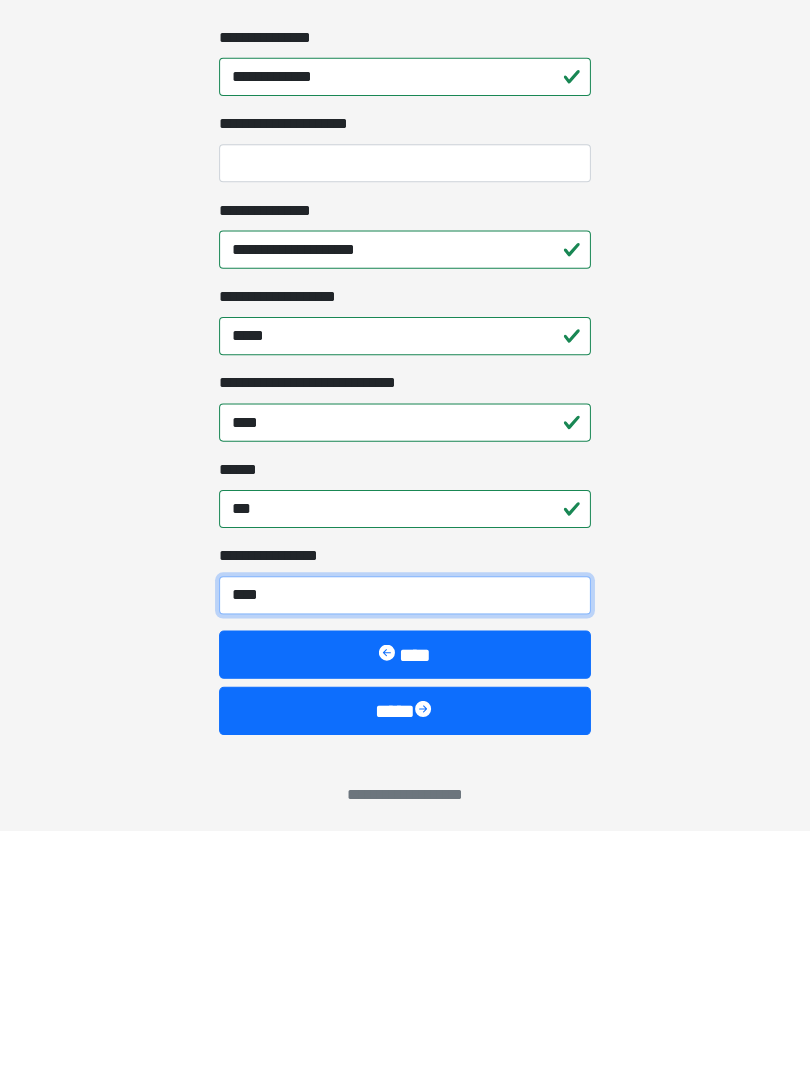 type on "*****" 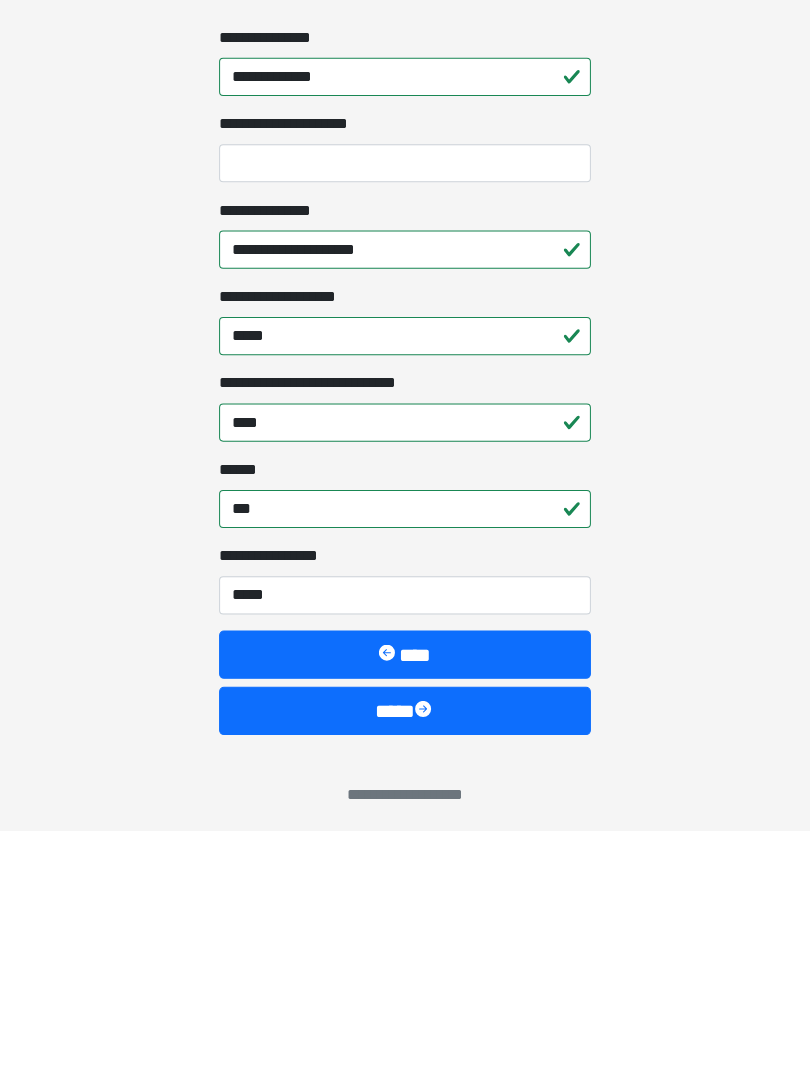 click on "****" at bounding box center [405, 961] 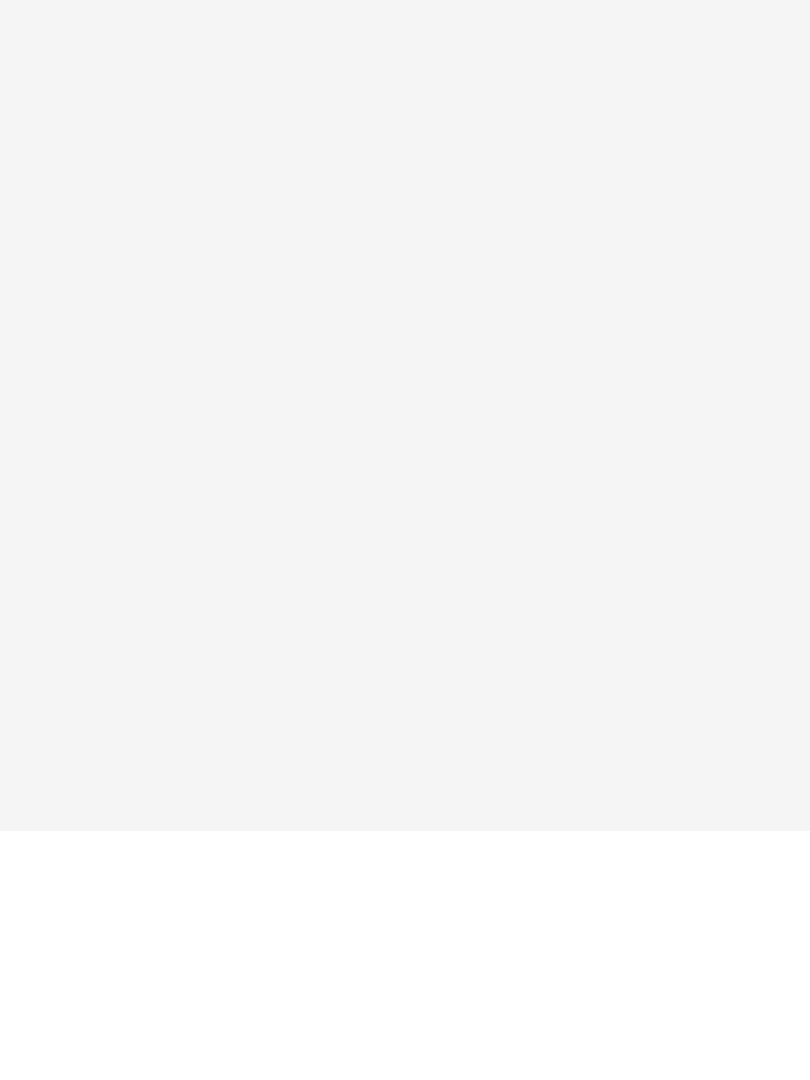 scroll, scrollTop: 0, scrollLeft: 0, axis: both 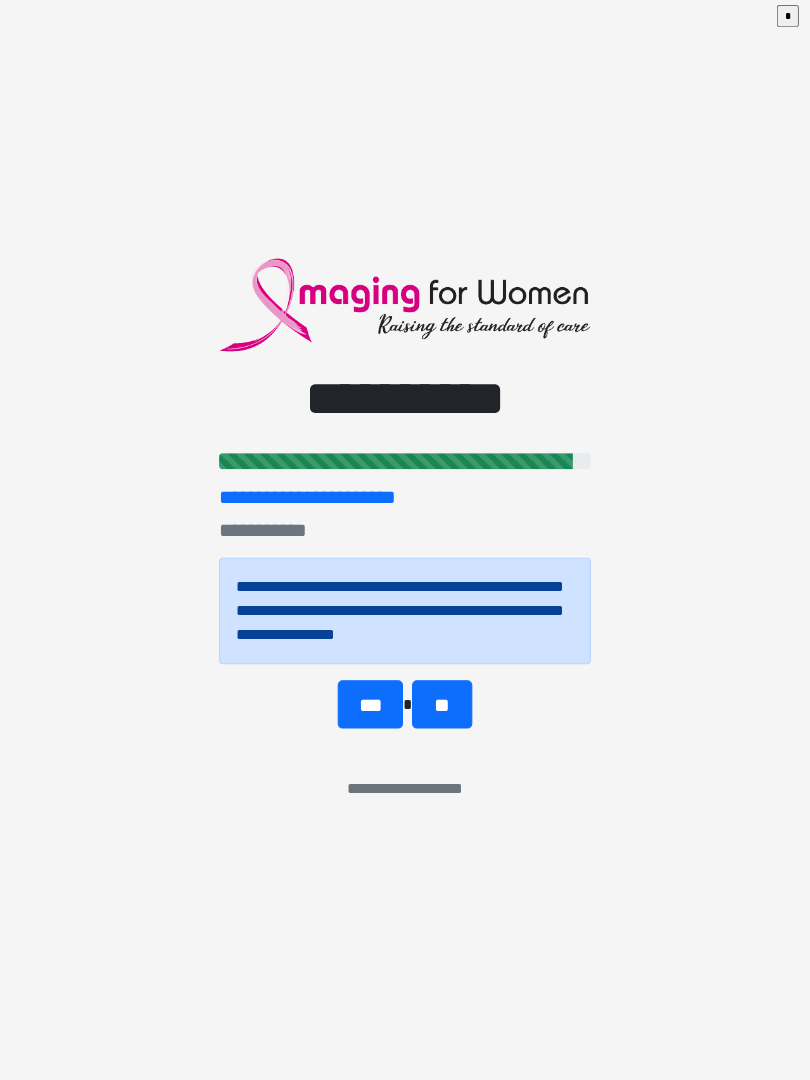 click on "**" at bounding box center (441, 706) 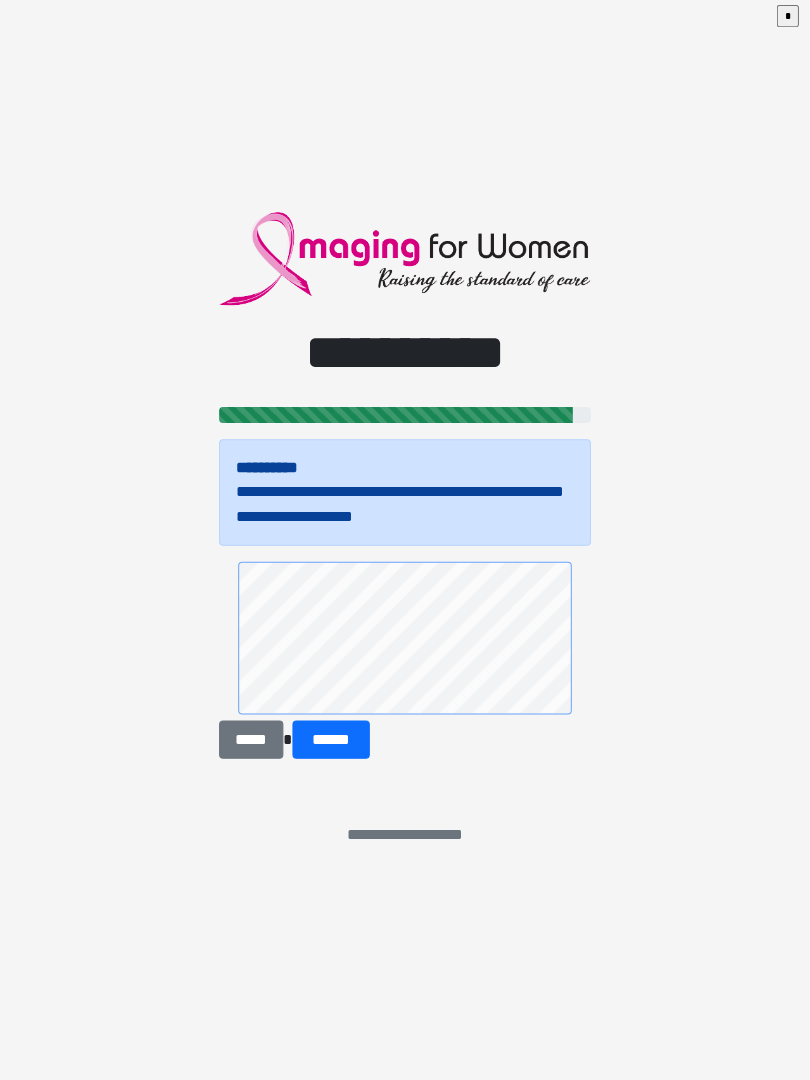 click on "******" at bounding box center (331, 741) 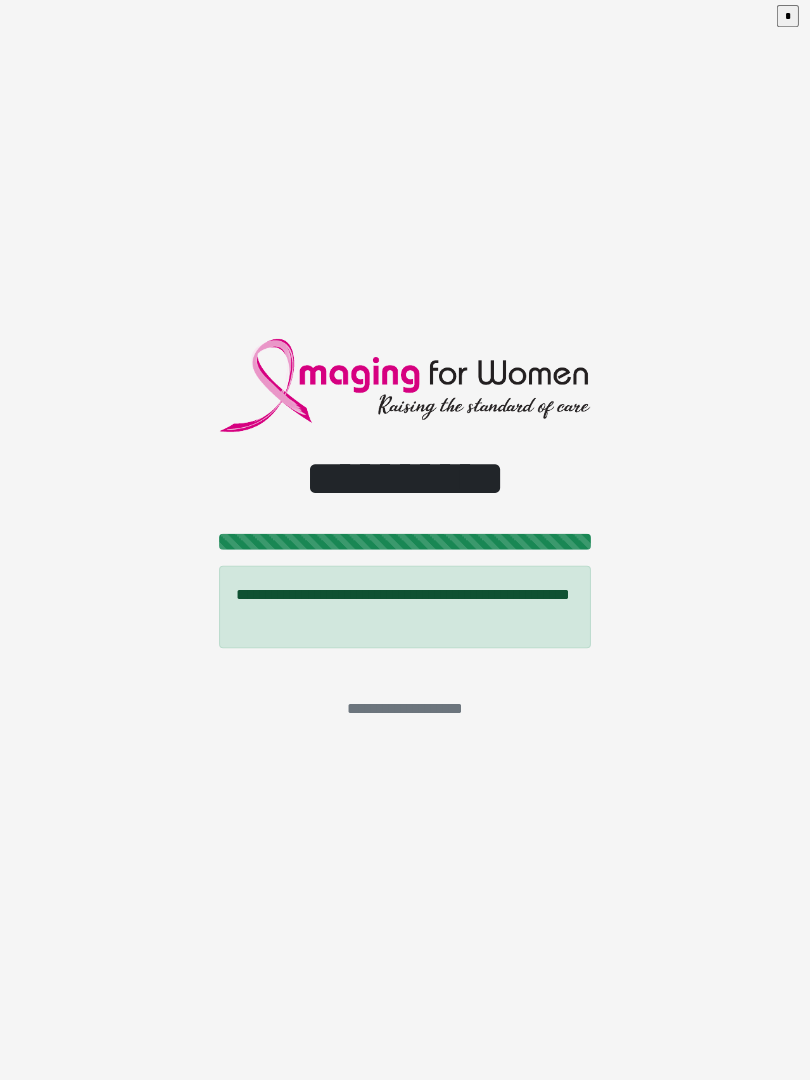 click on "*" at bounding box center [786, 21] 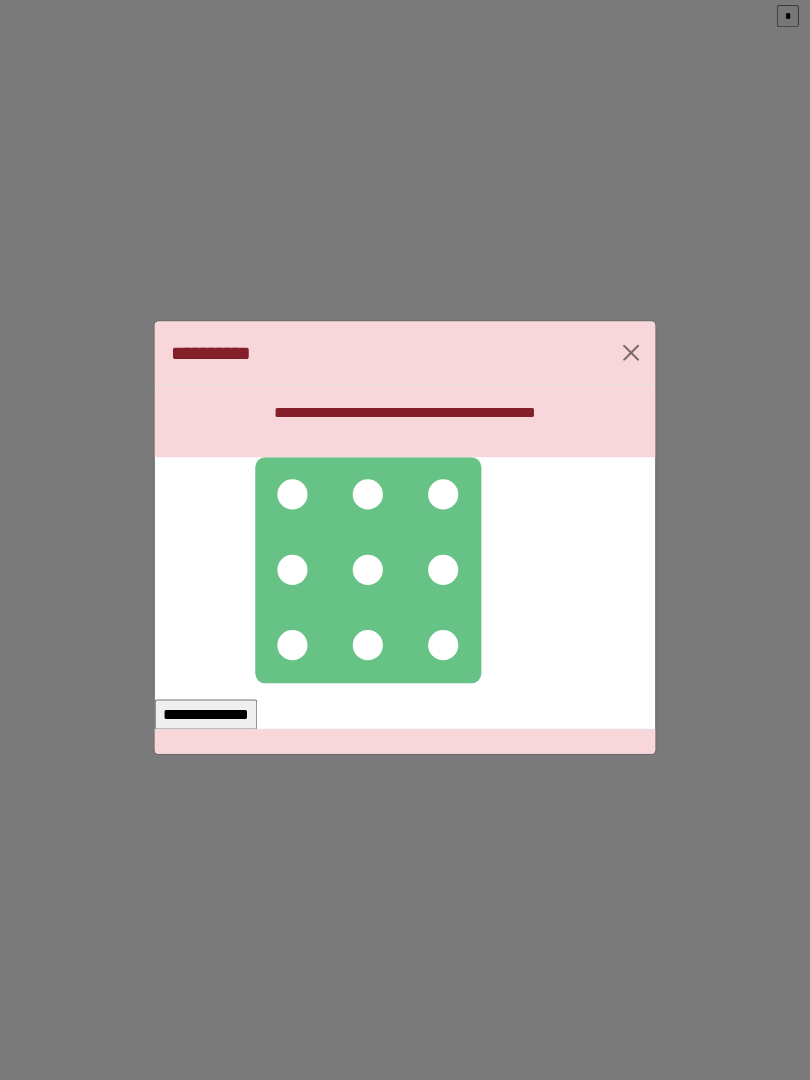 click at bounding box center [293, 497] 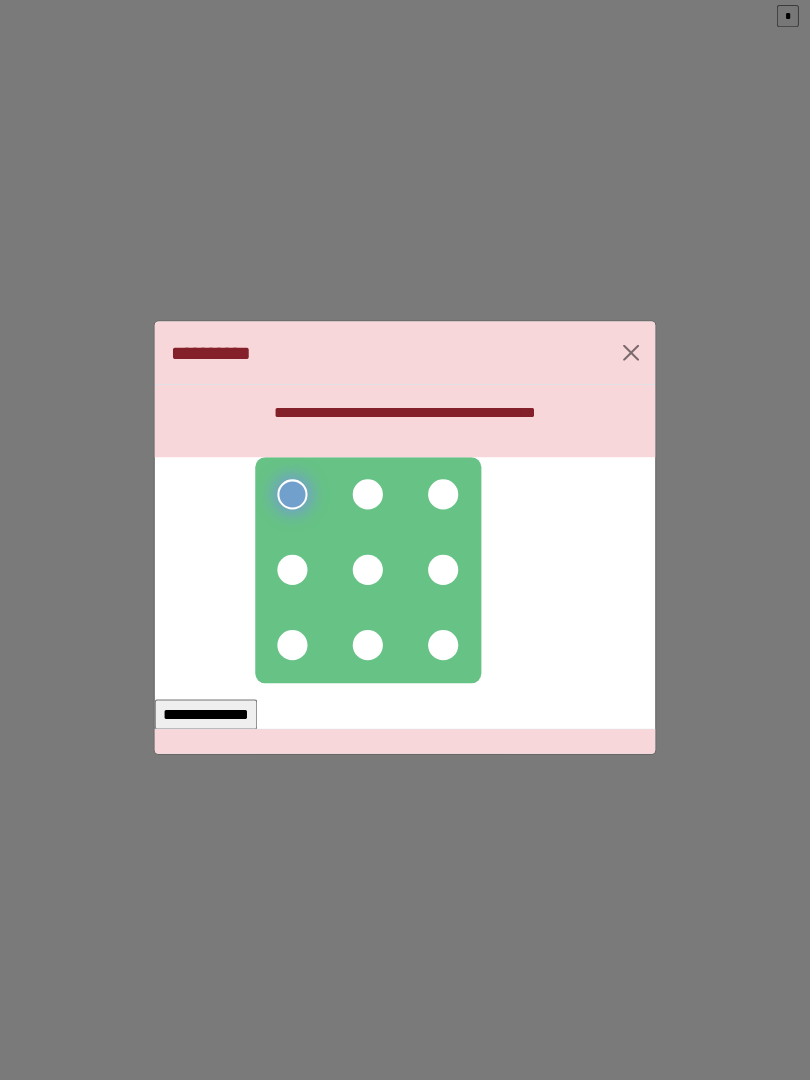 click at bounding box center [368, 497] 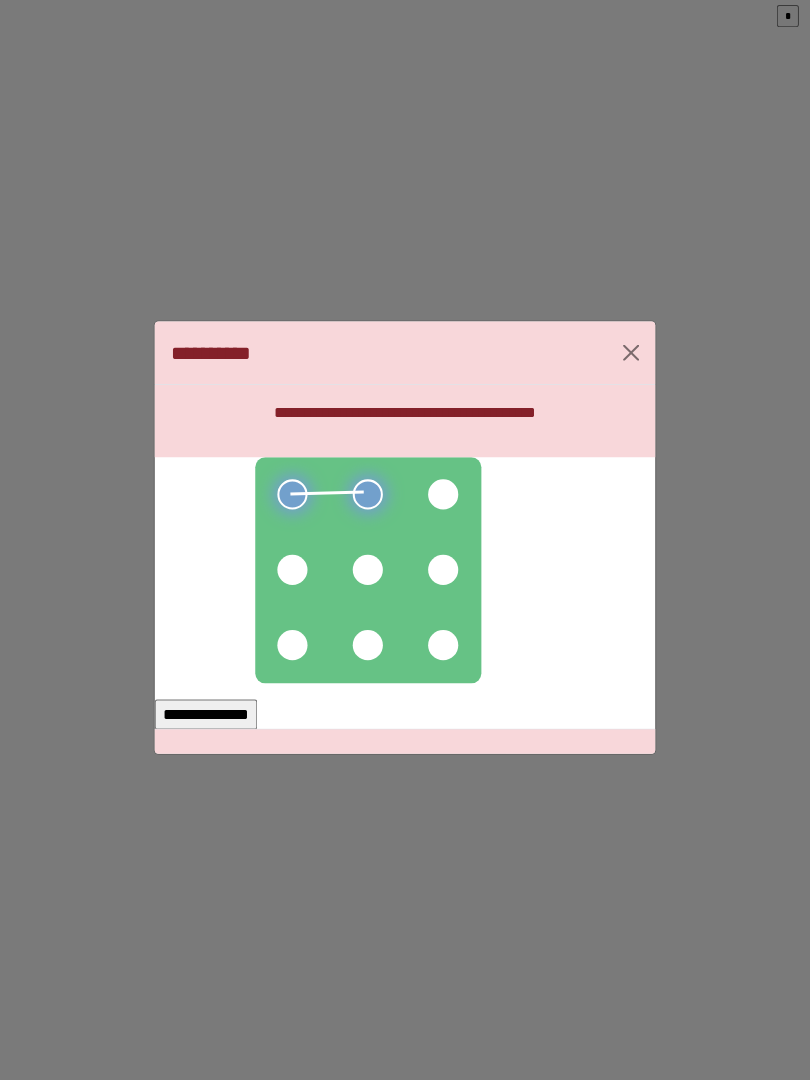 click at bounding box center (443, 497) 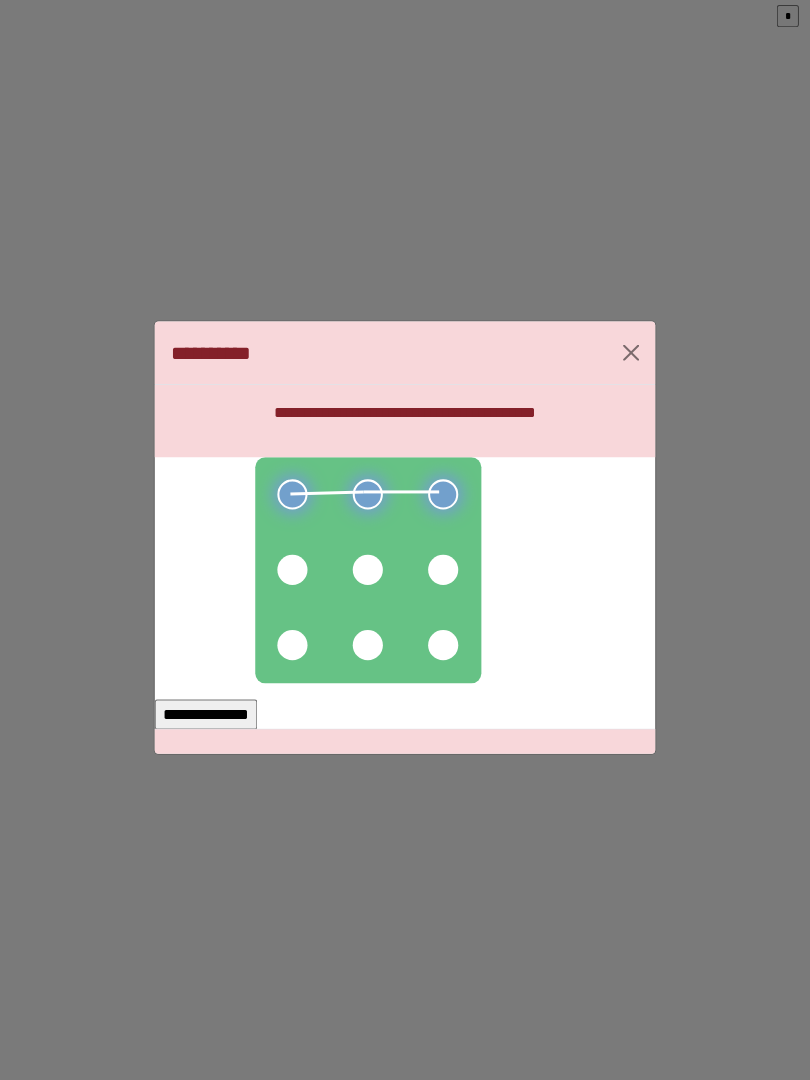 click at bounding box center [443, 572] 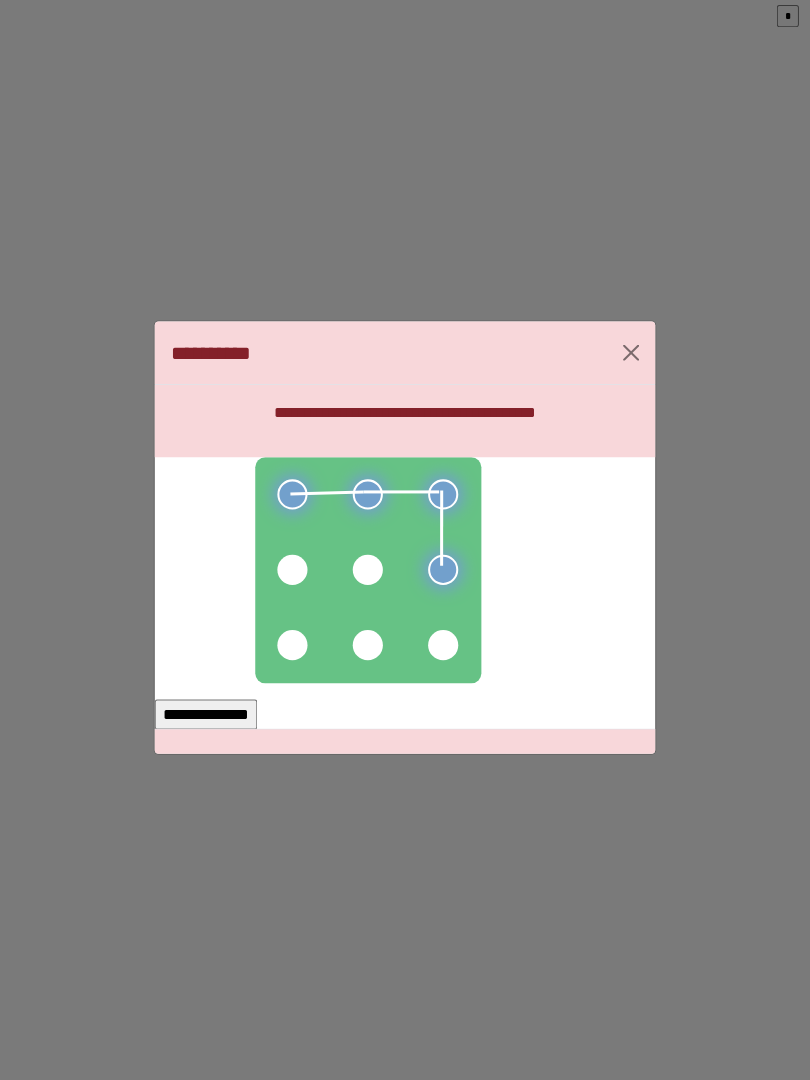 click at bounding box center [443, 647] 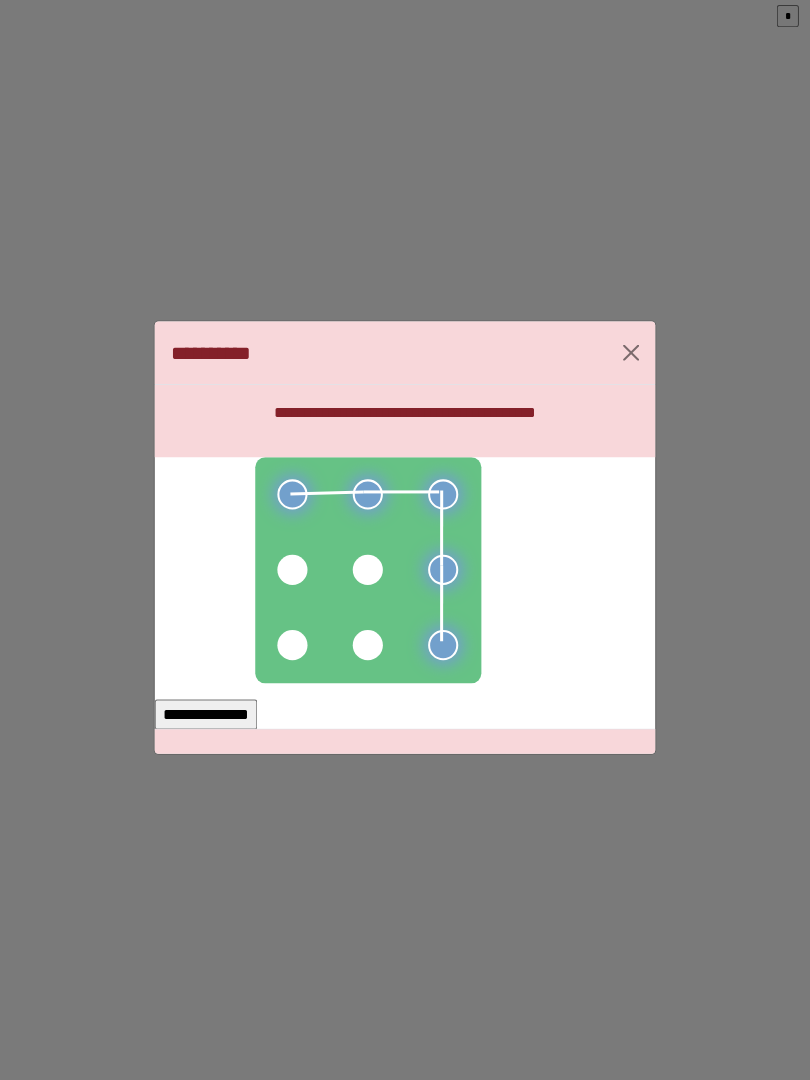 click at bounding box center (368, 647) 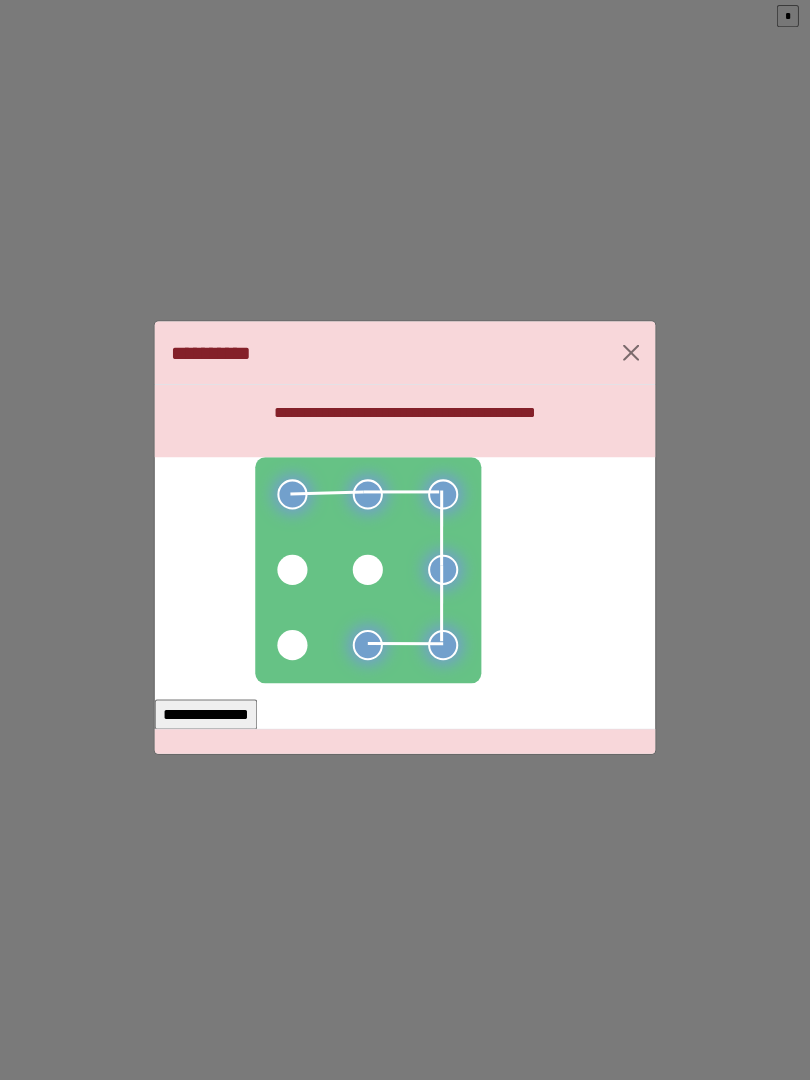 click at bounding box center [368, 572] 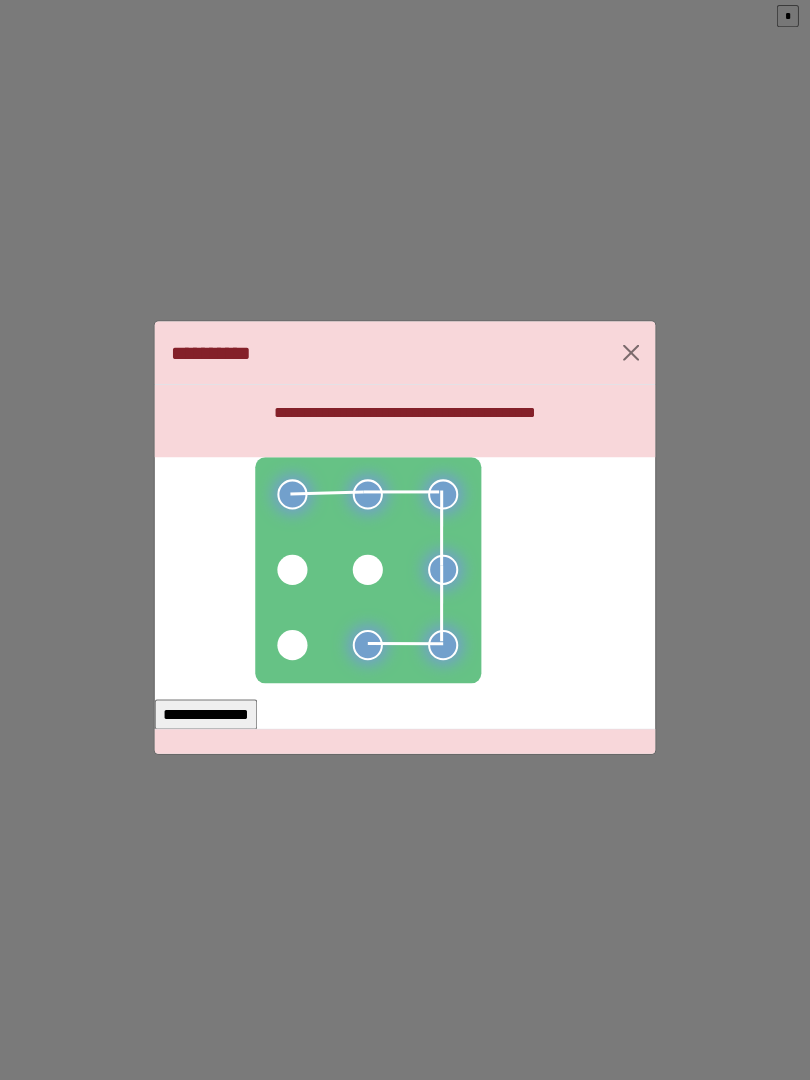 click at bounding box center [293, 647] 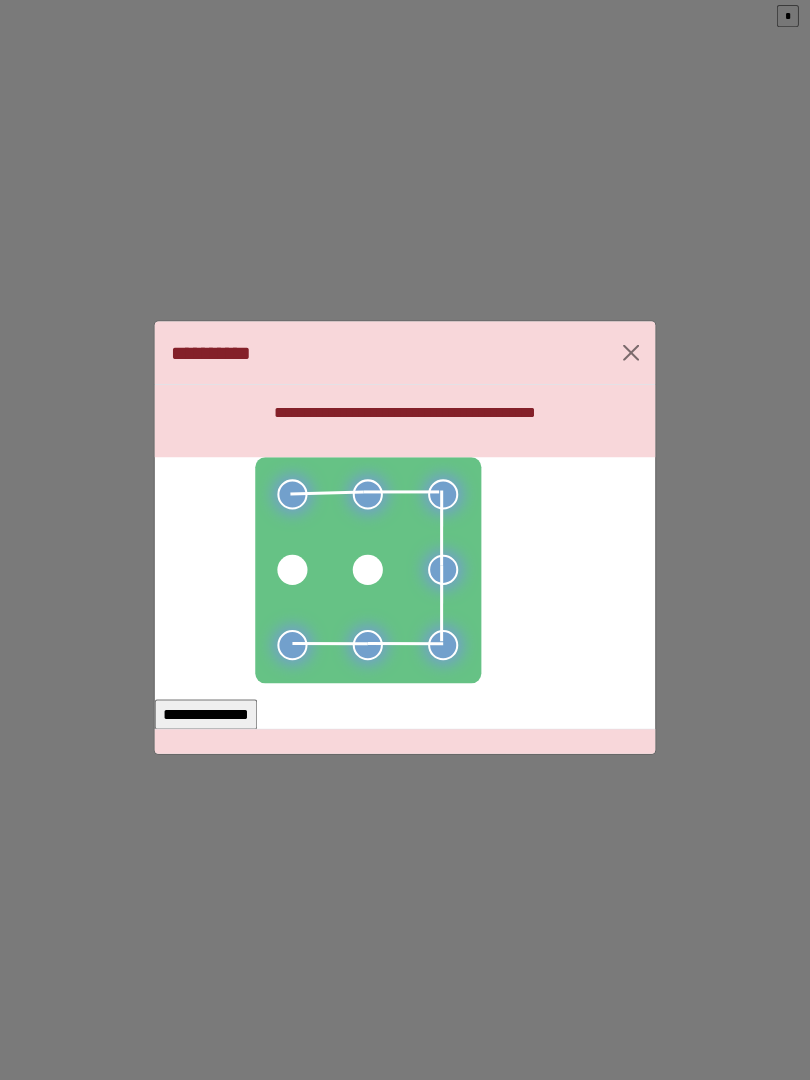 click on "**********" at bounding box center (207, 716) 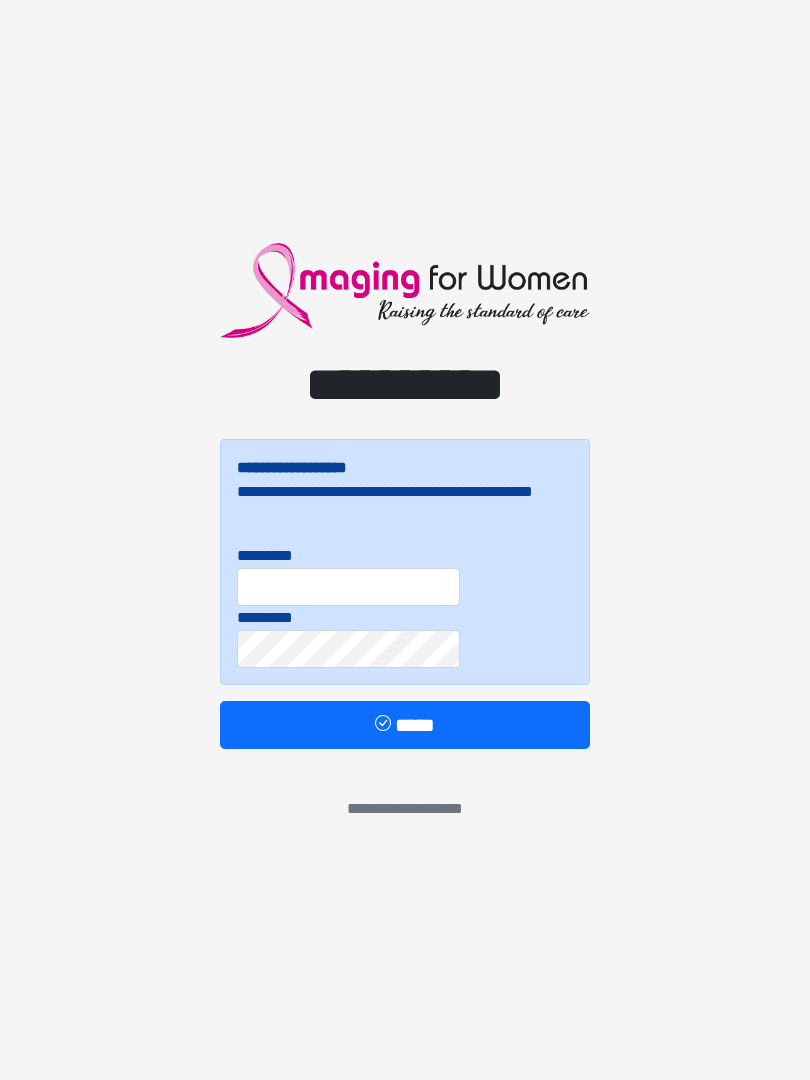 scroll, scrollTop: 0, scrollLeft: 0, axis: both 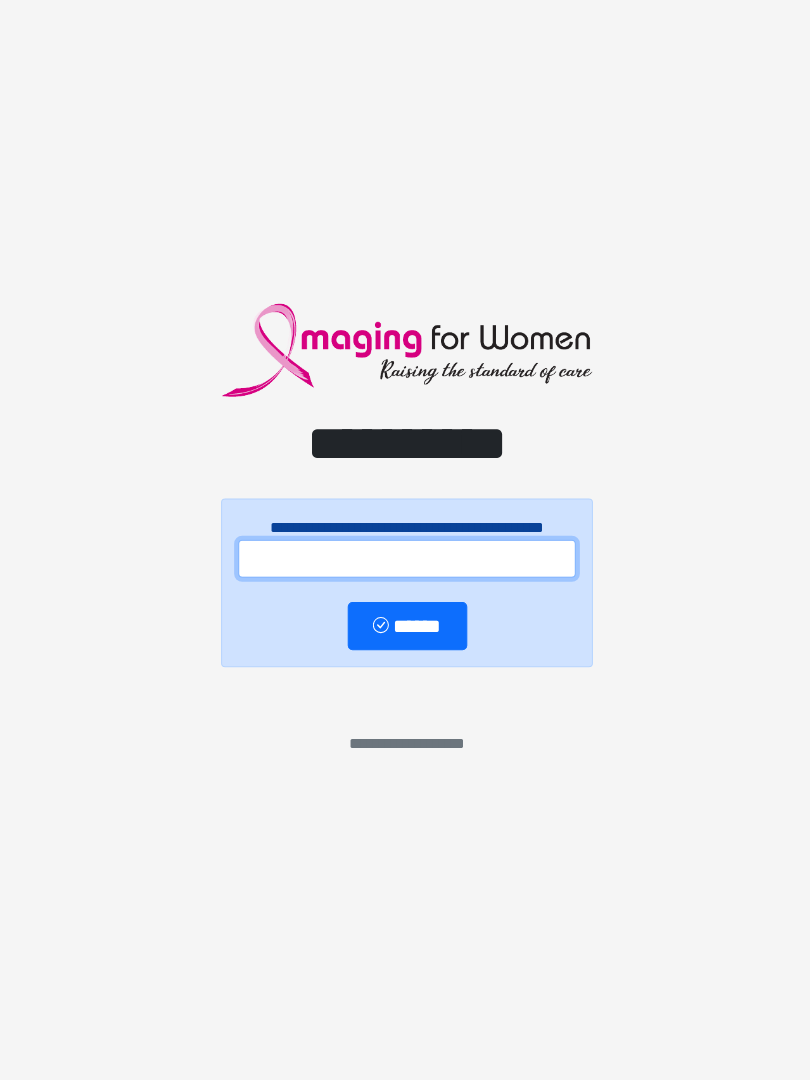 click at bounding box center (405, 561) 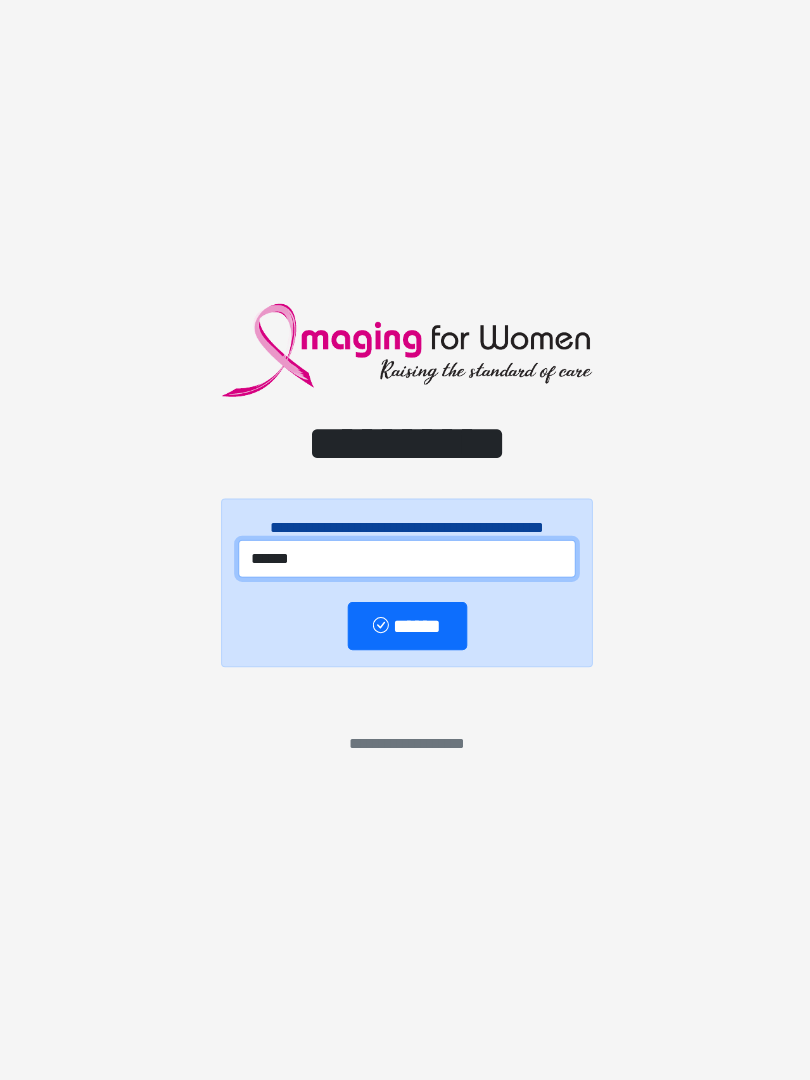 type on "******" 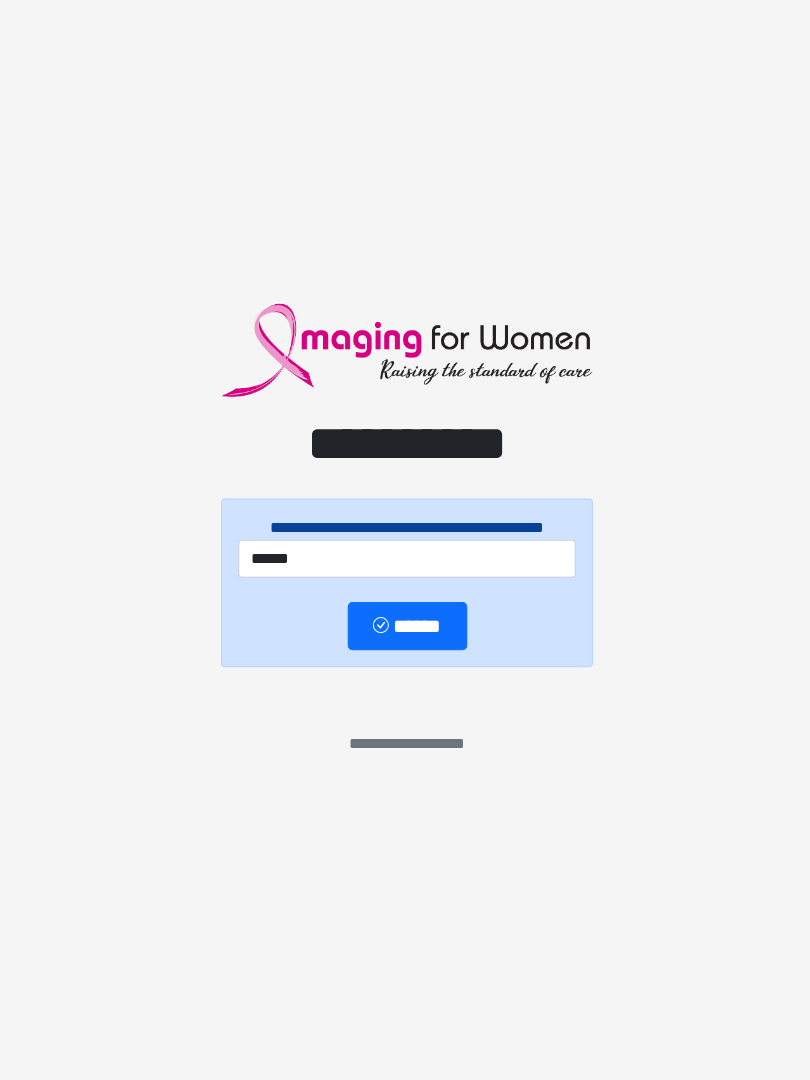 click on "******" at bounding box center (405, 628) 